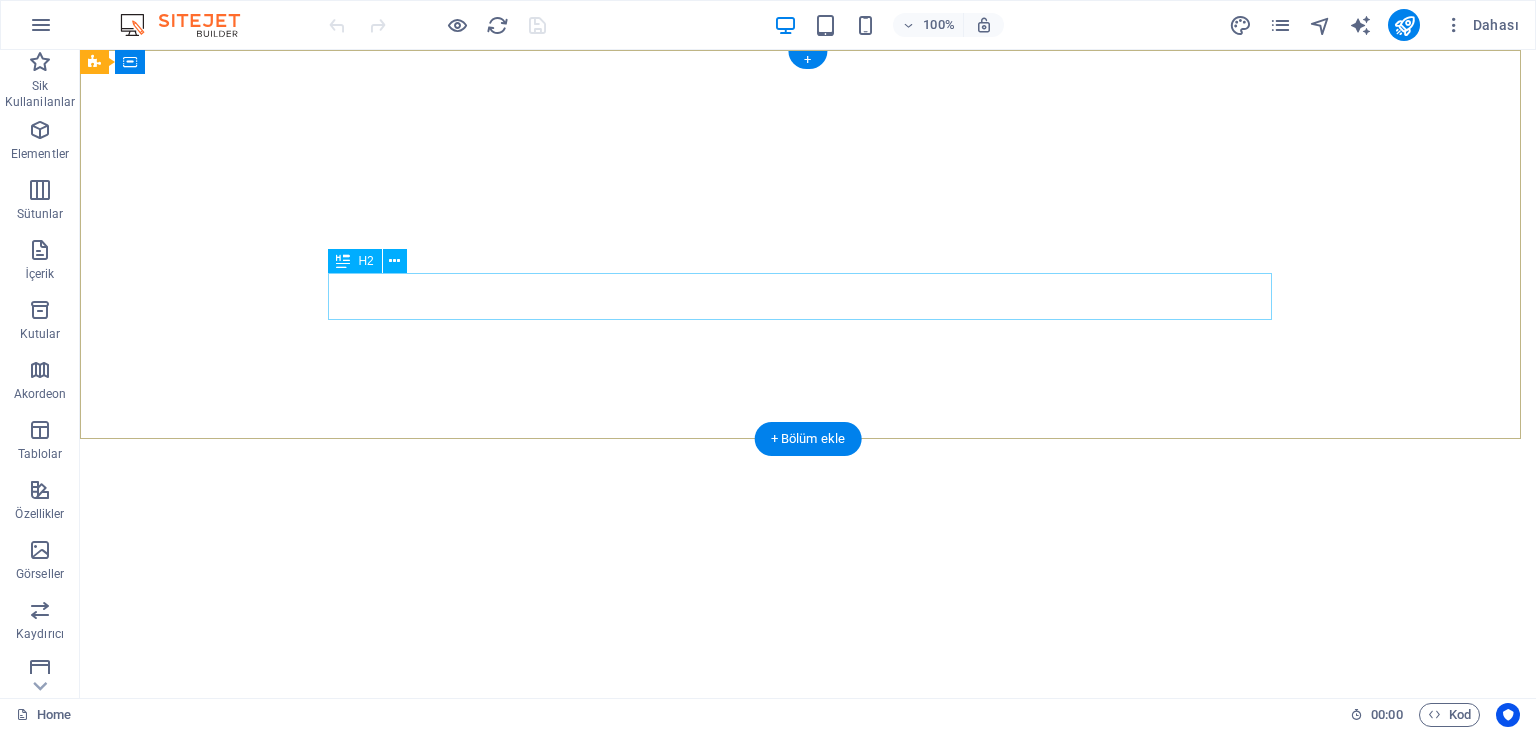 scroll, scrollTop: 0, scrollLeft: 0, axis: both 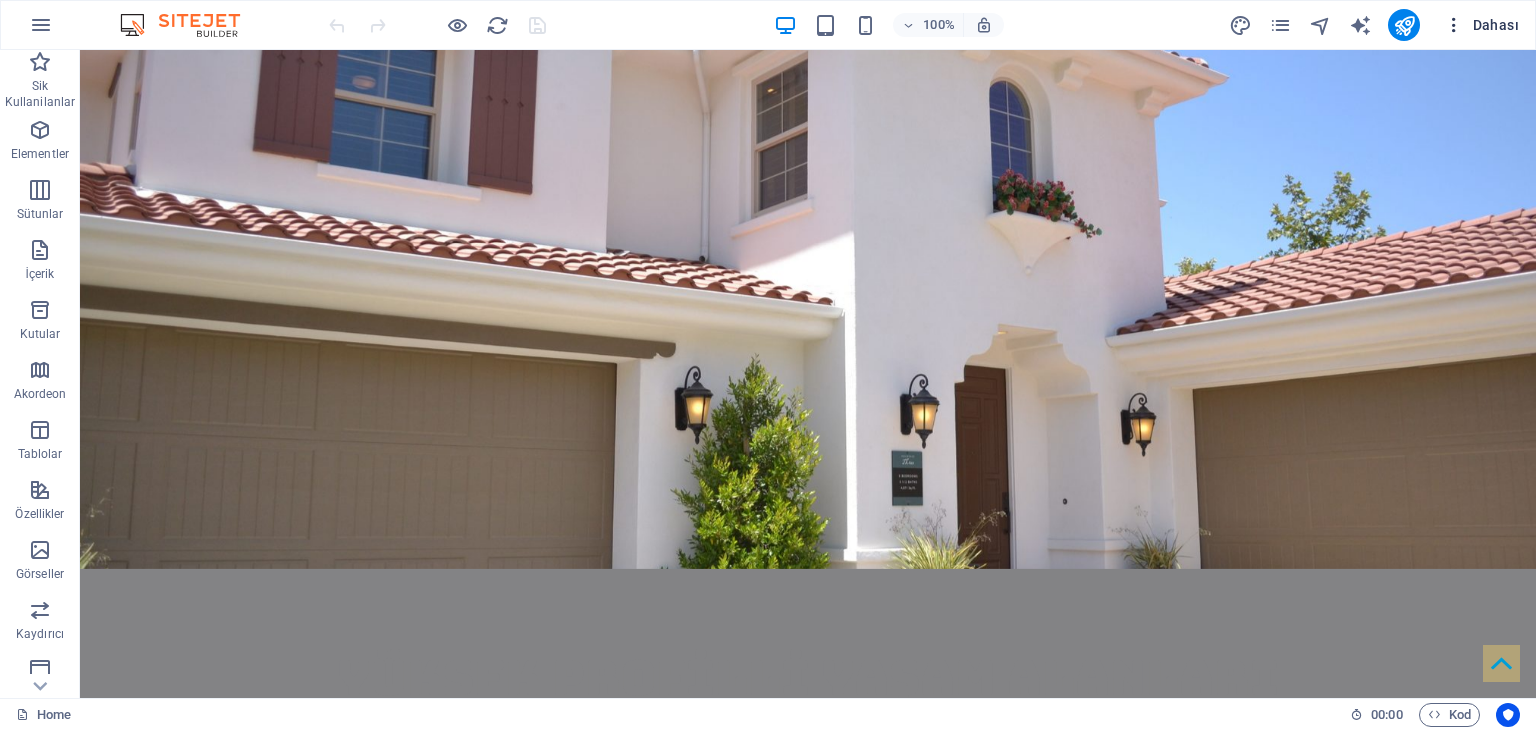 click on "Dahası" at bounding box center (1481, 25) 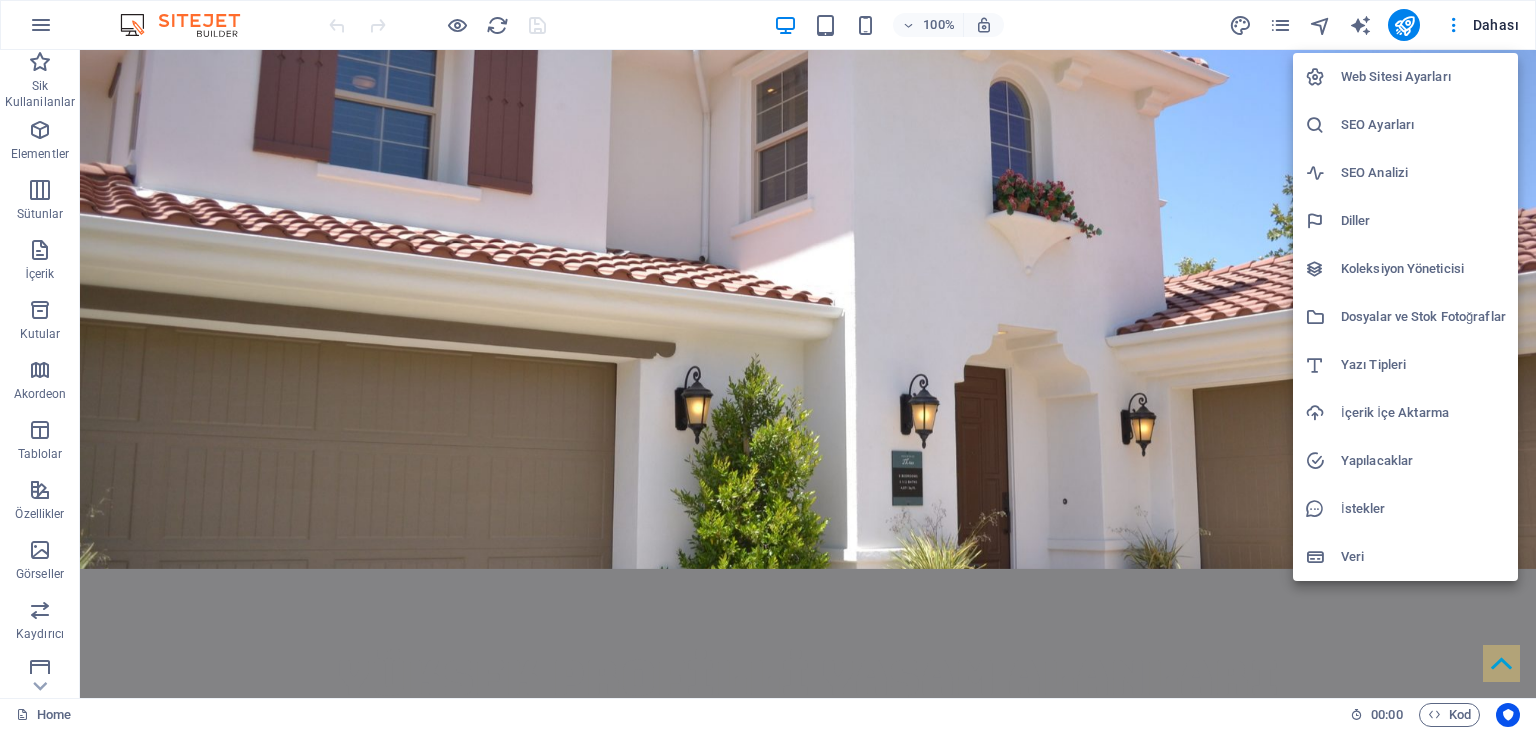 click on "Web Sitesi Ayarları" at bounding box center [1423, 77] 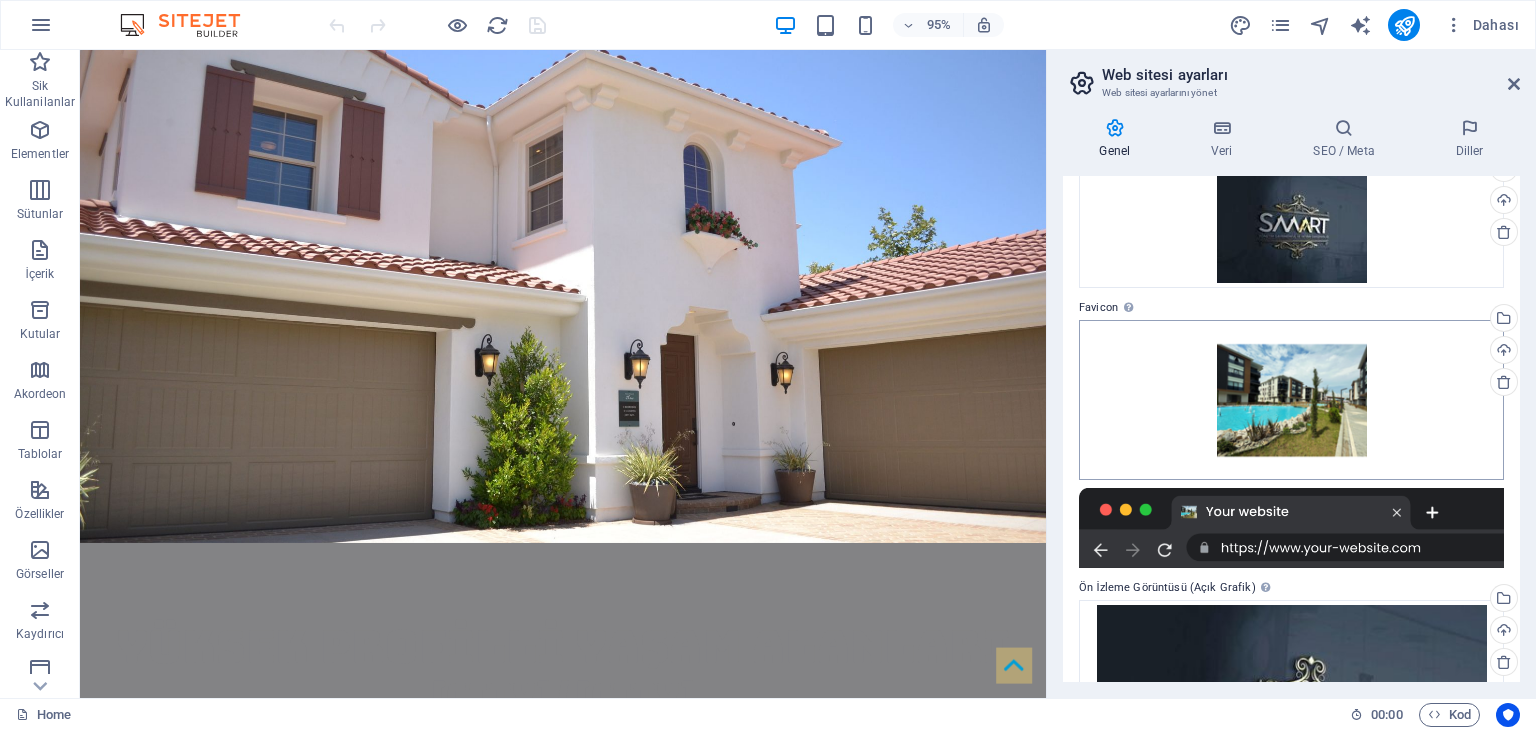 scroll, scrollTop: 0, scrollLeft: 0, axis: both 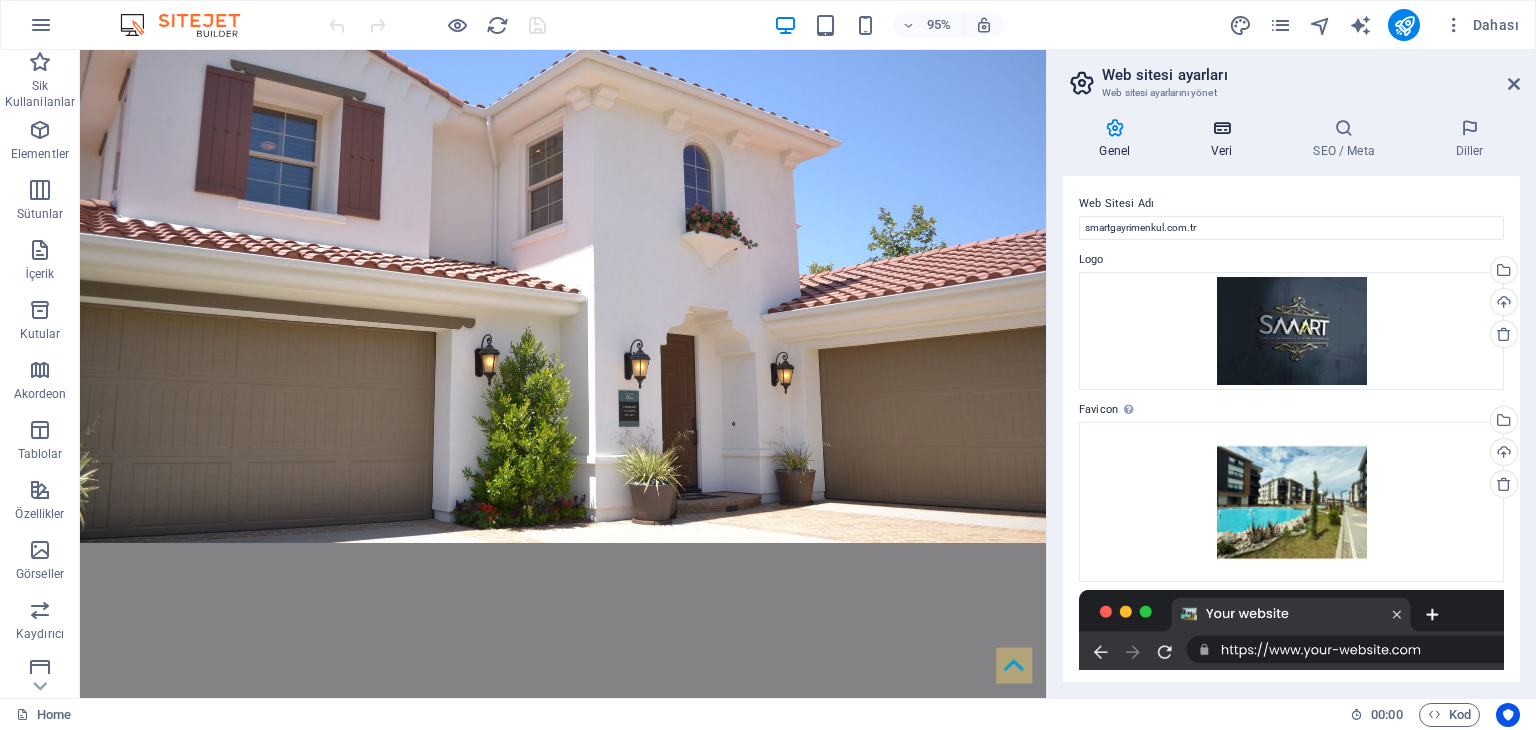 click at bounding box center [1222, 128] 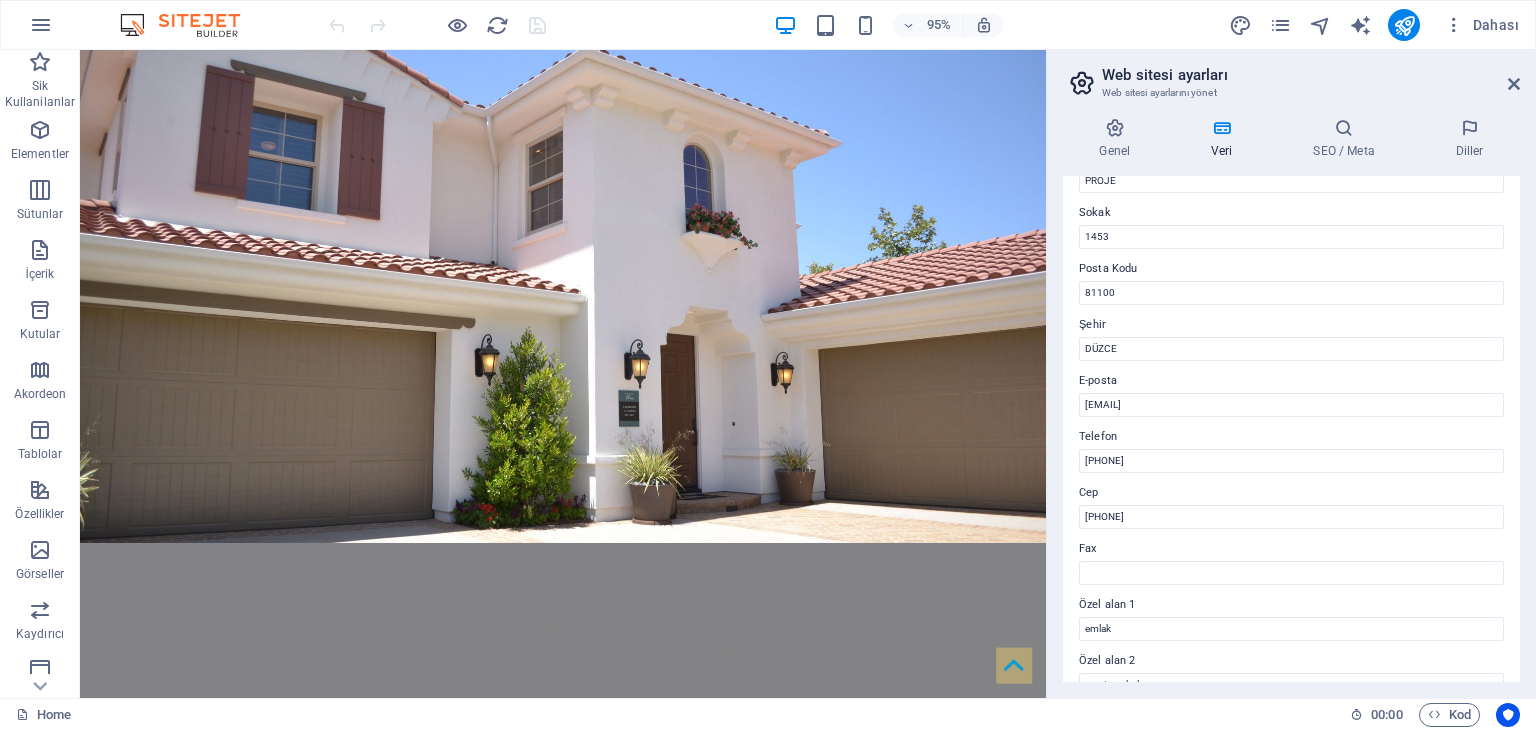 scroll, scrollTop: 454, scrollLeft: 0, axis: vertical 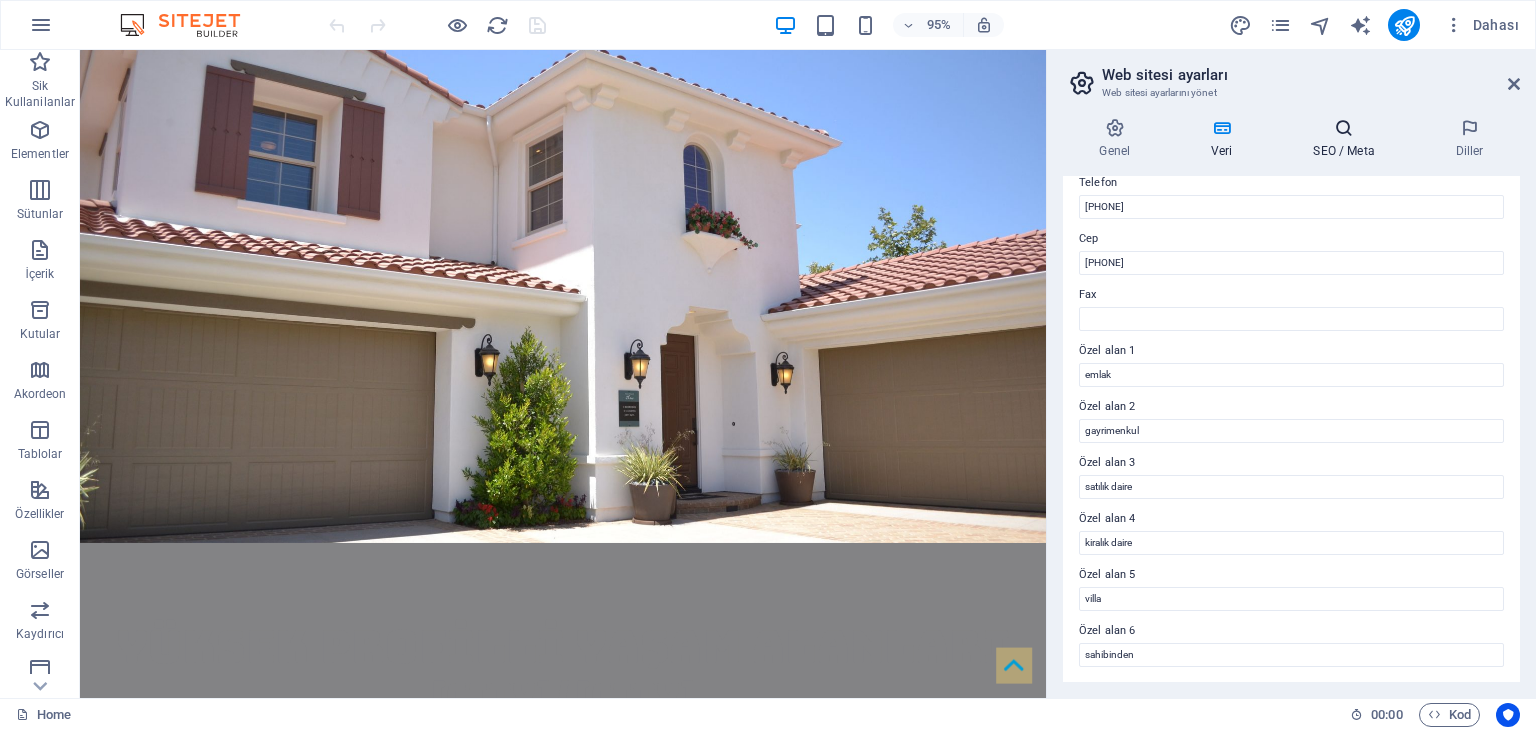 click at bounding box center [1344, 128] 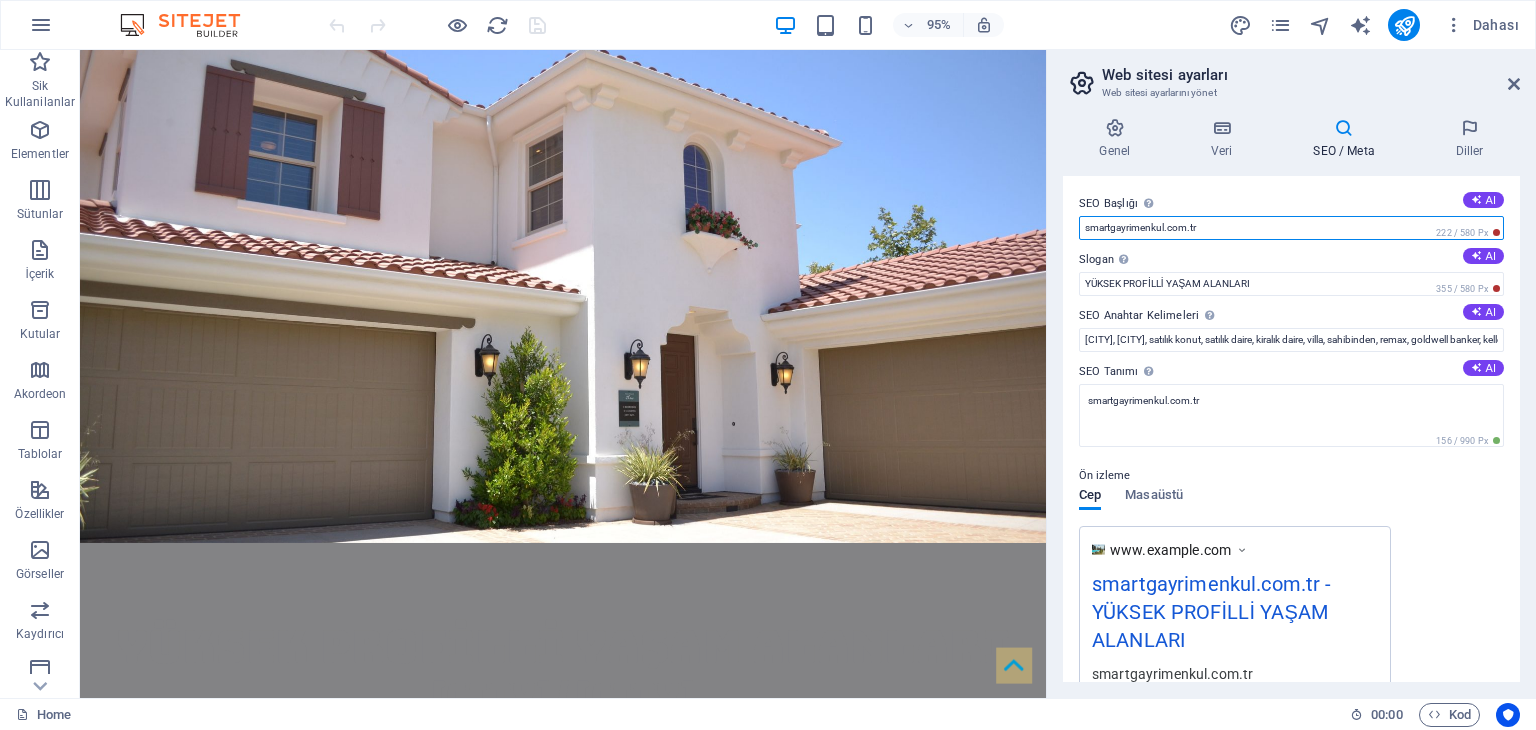 click on "smartgayrimenkul.com.tr" at bounding box center (1291, 228) 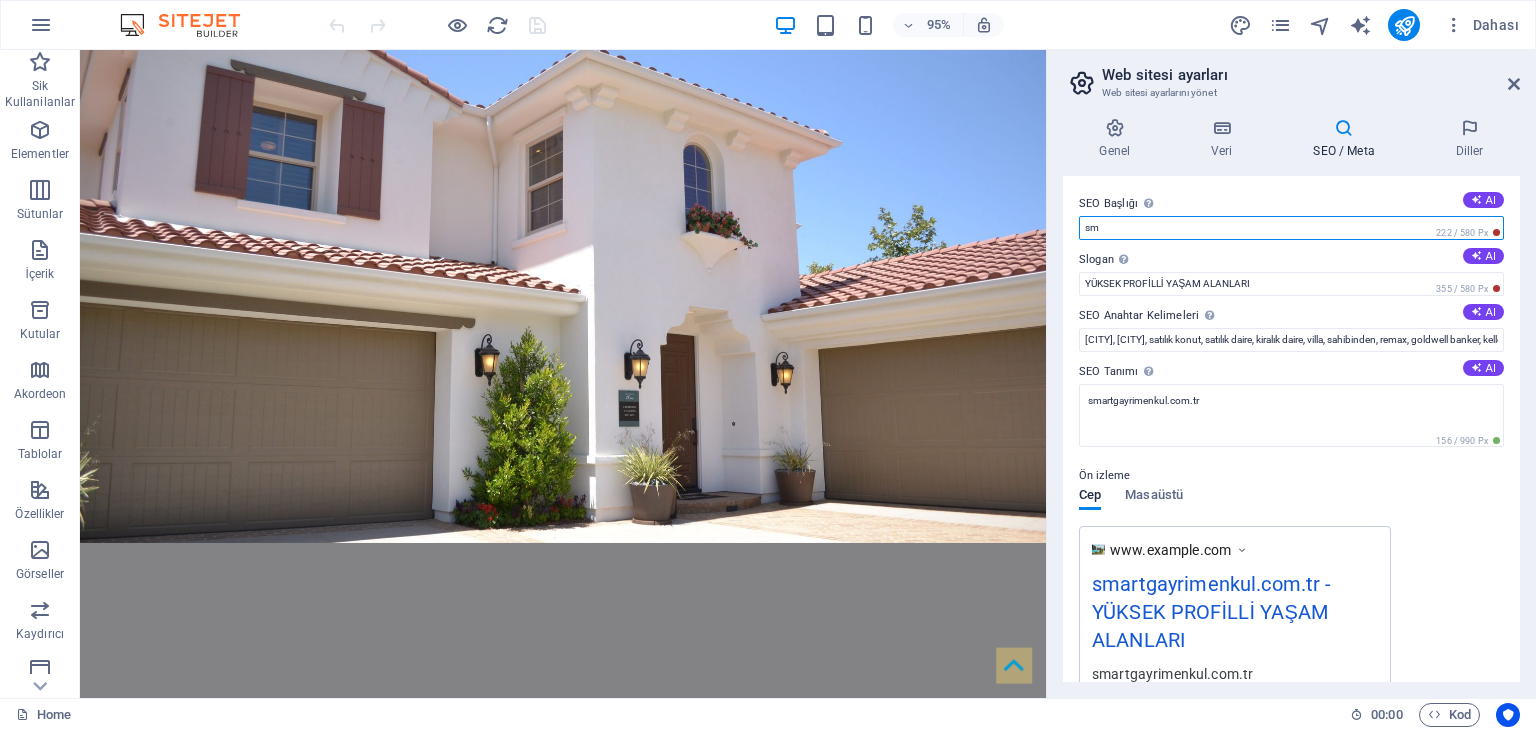 type on "s" 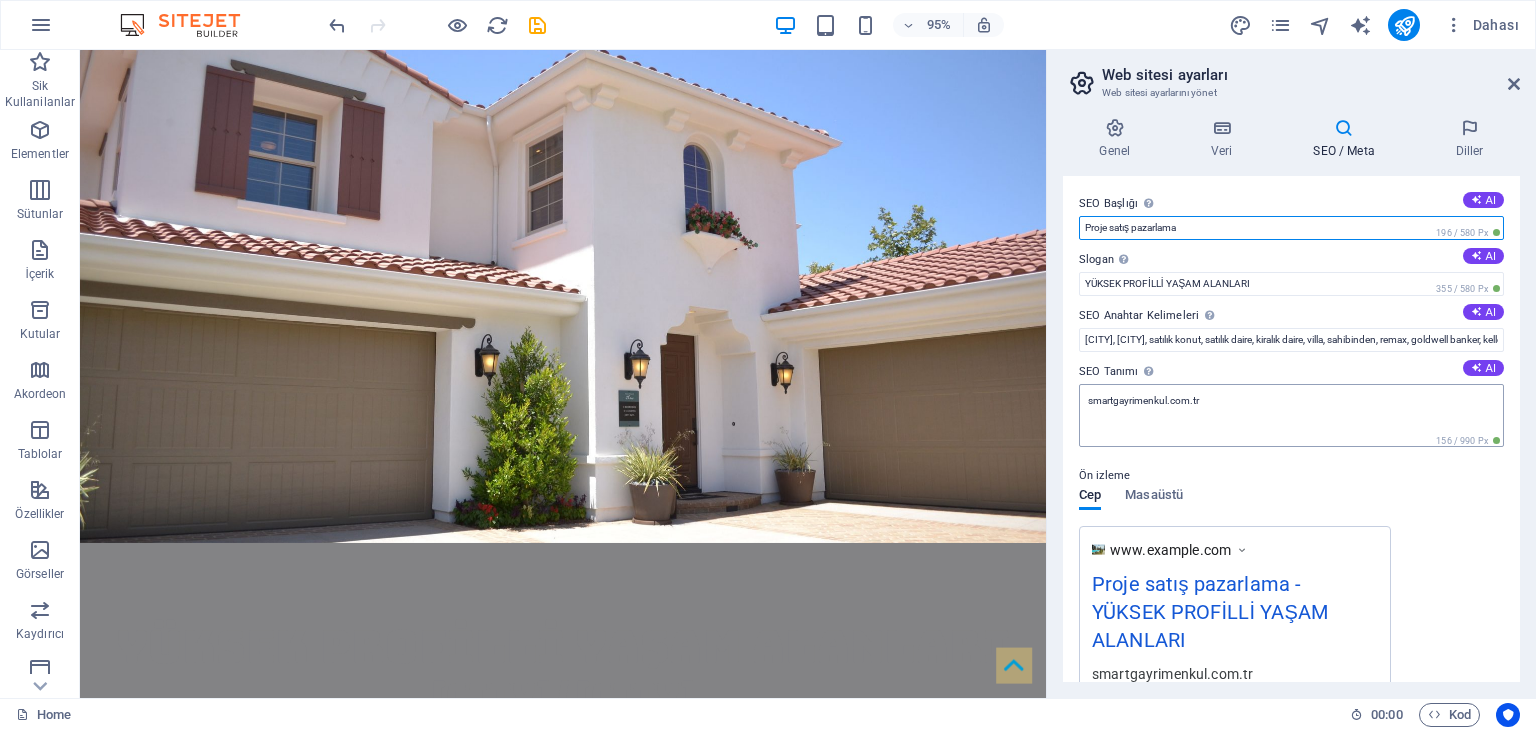 type on "Proje satış pazarlama" 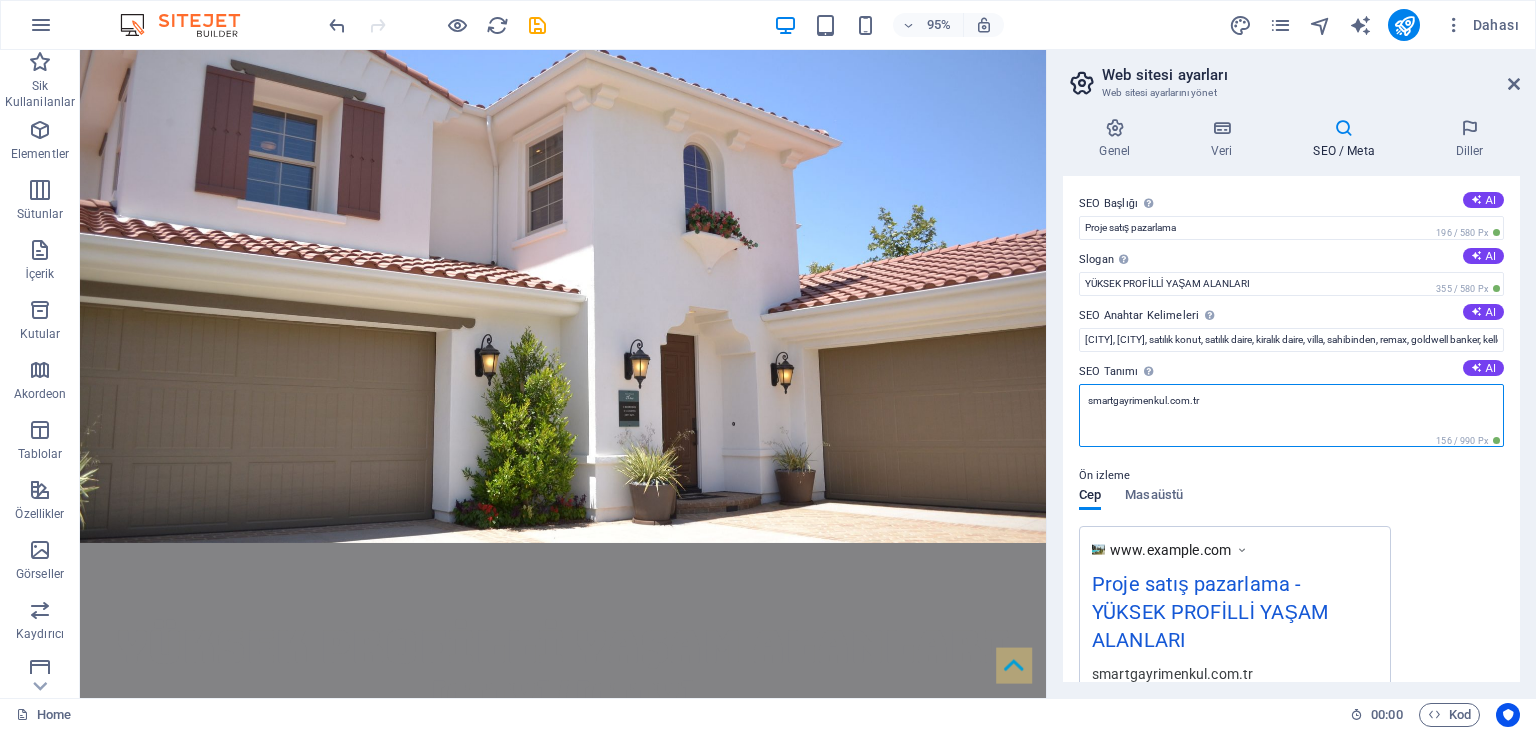 click on "smartgayrimenkul.com.tr" at bounding box center [1291, 415] 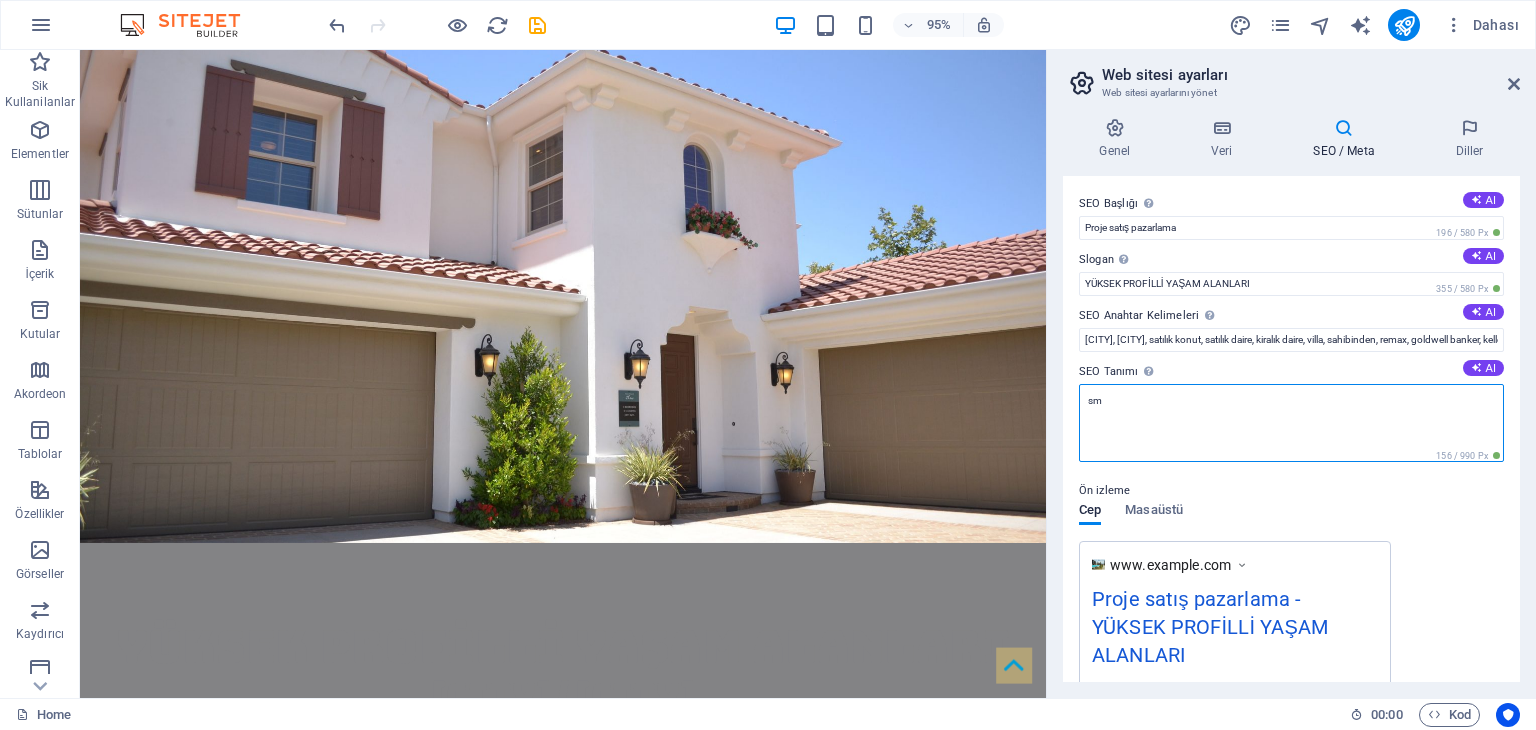 type on "s" 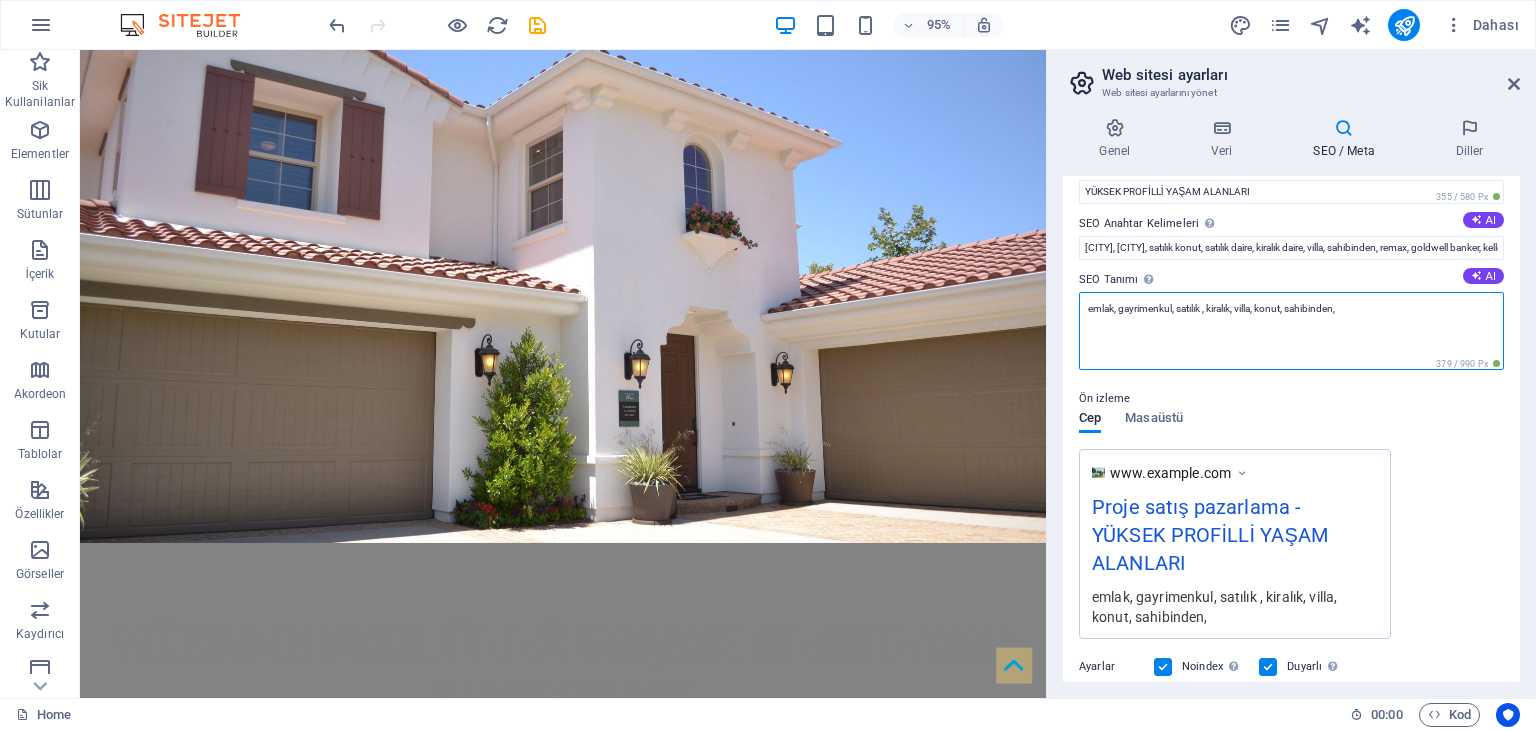 scroll, scrollTop: 92, scrollLeft: 0, axis: vertical 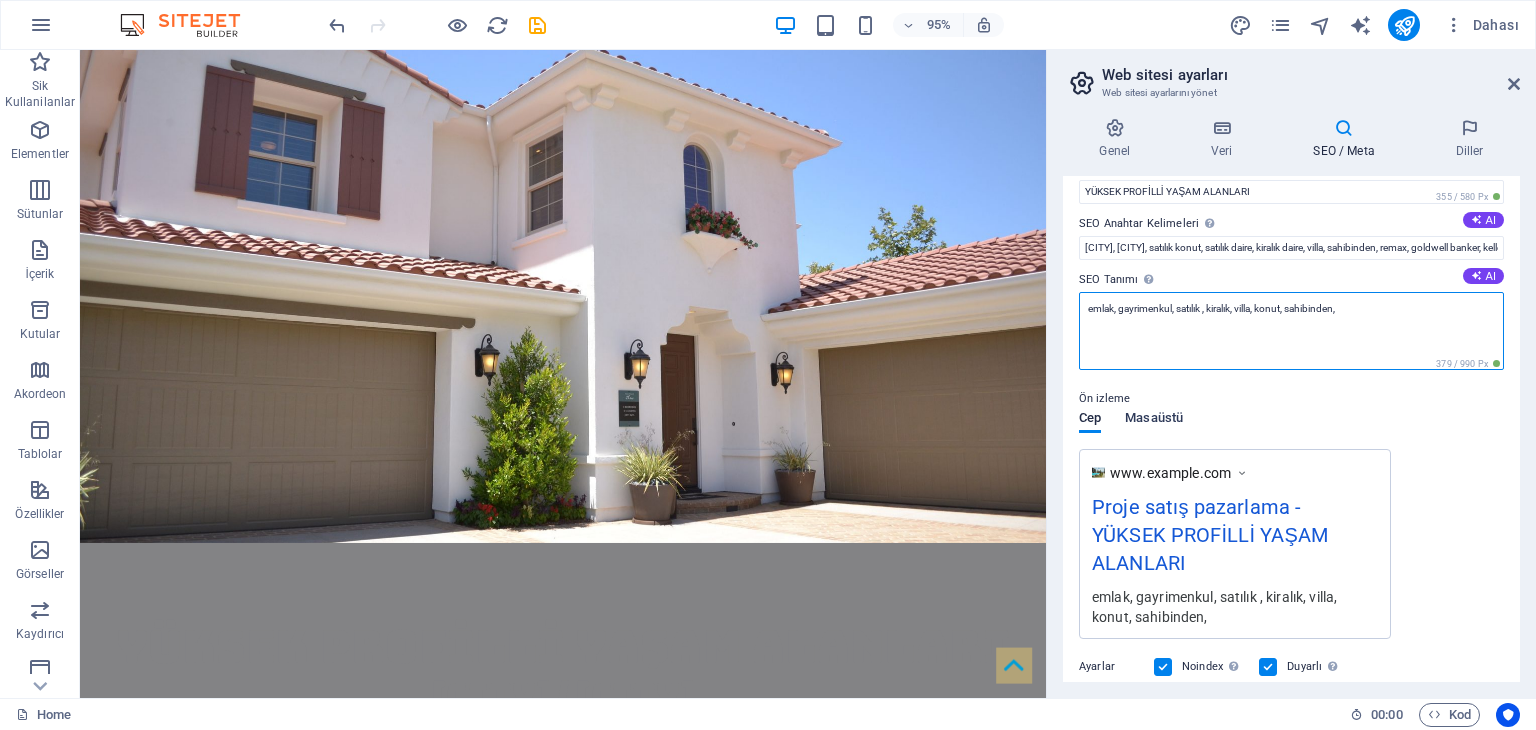 type on "emlak, gayrimenkul, satılık , kiralık, villa, konut, sahibinden," 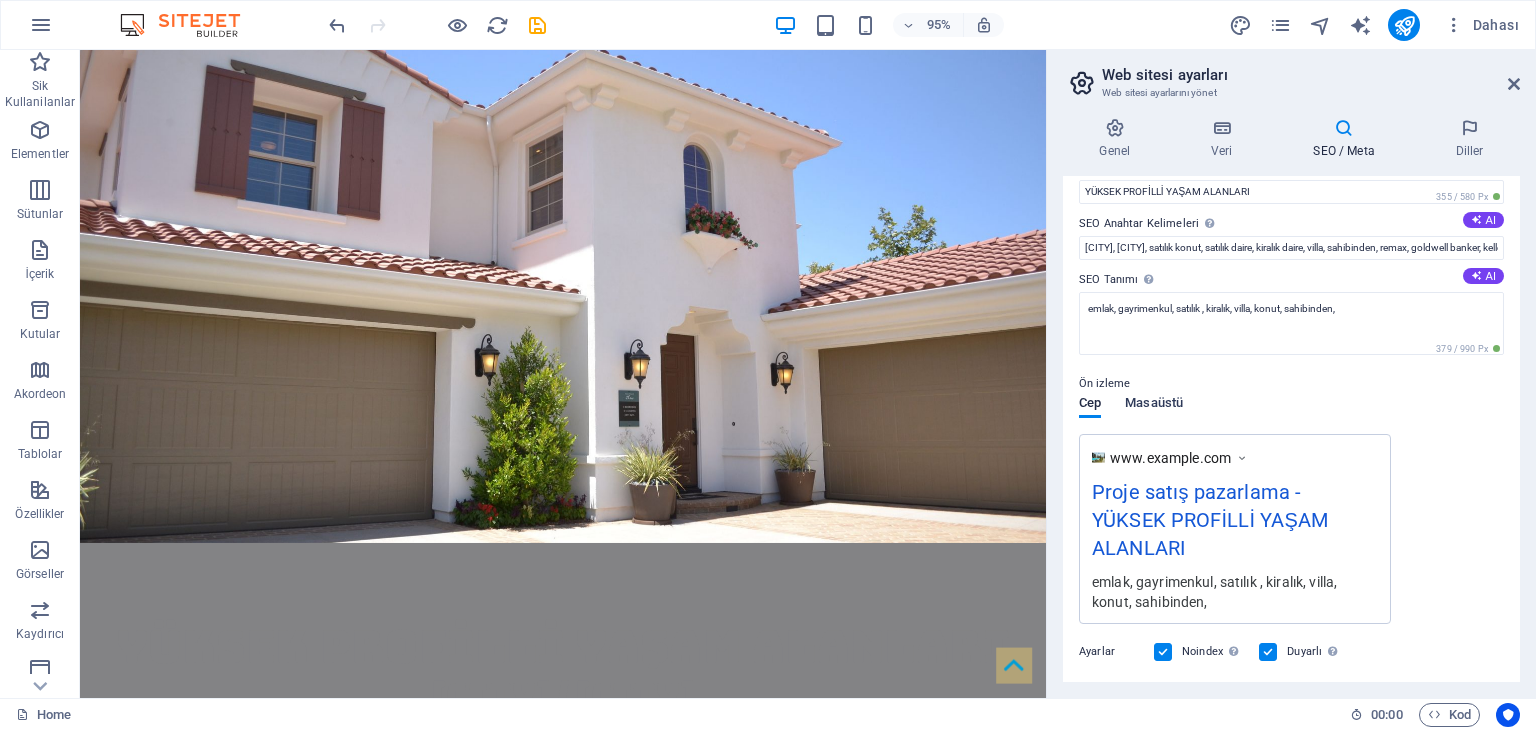 click on "Masaüstü" at bounding box center (1154, 405) 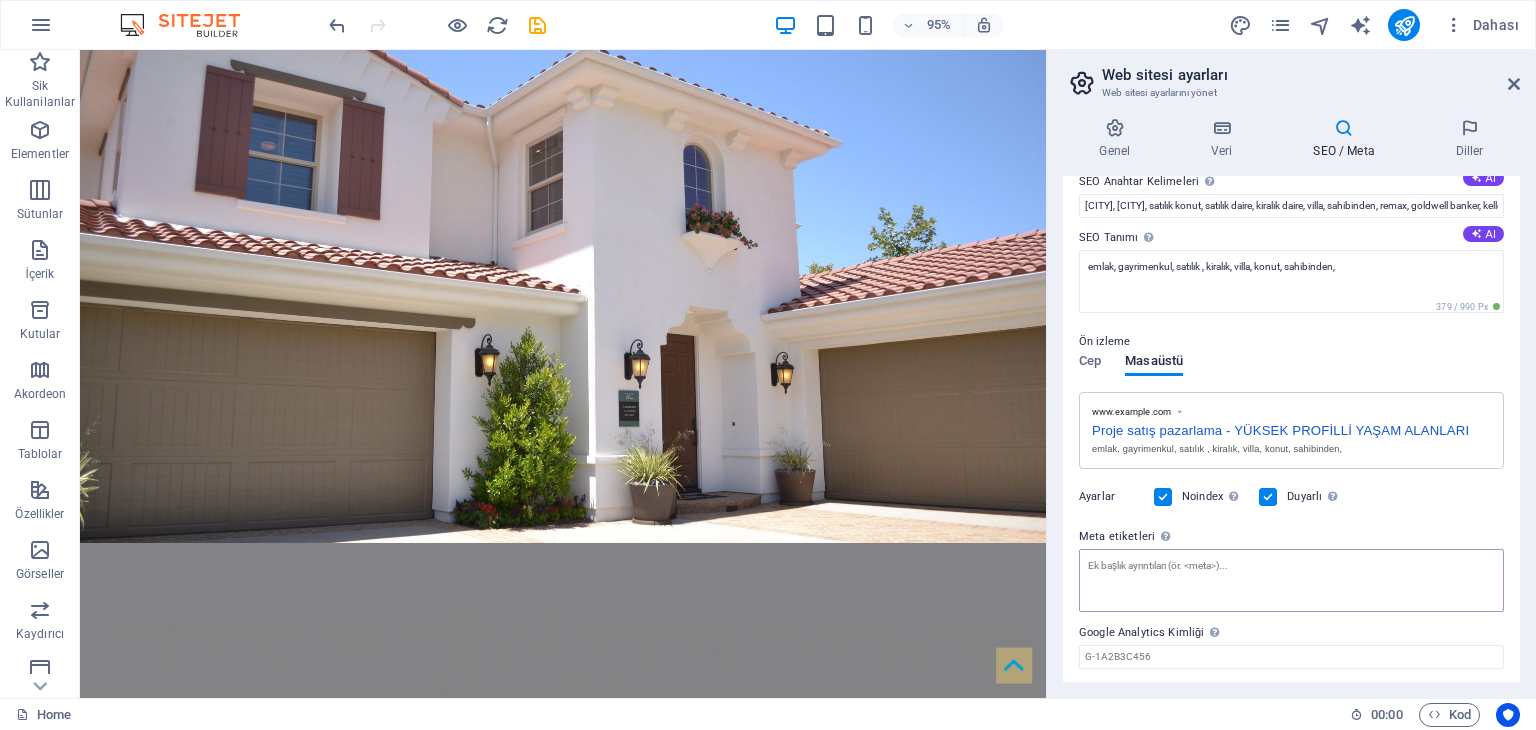 scroll, scrollTop: 192, scrollLeft: 0, axis: vertical 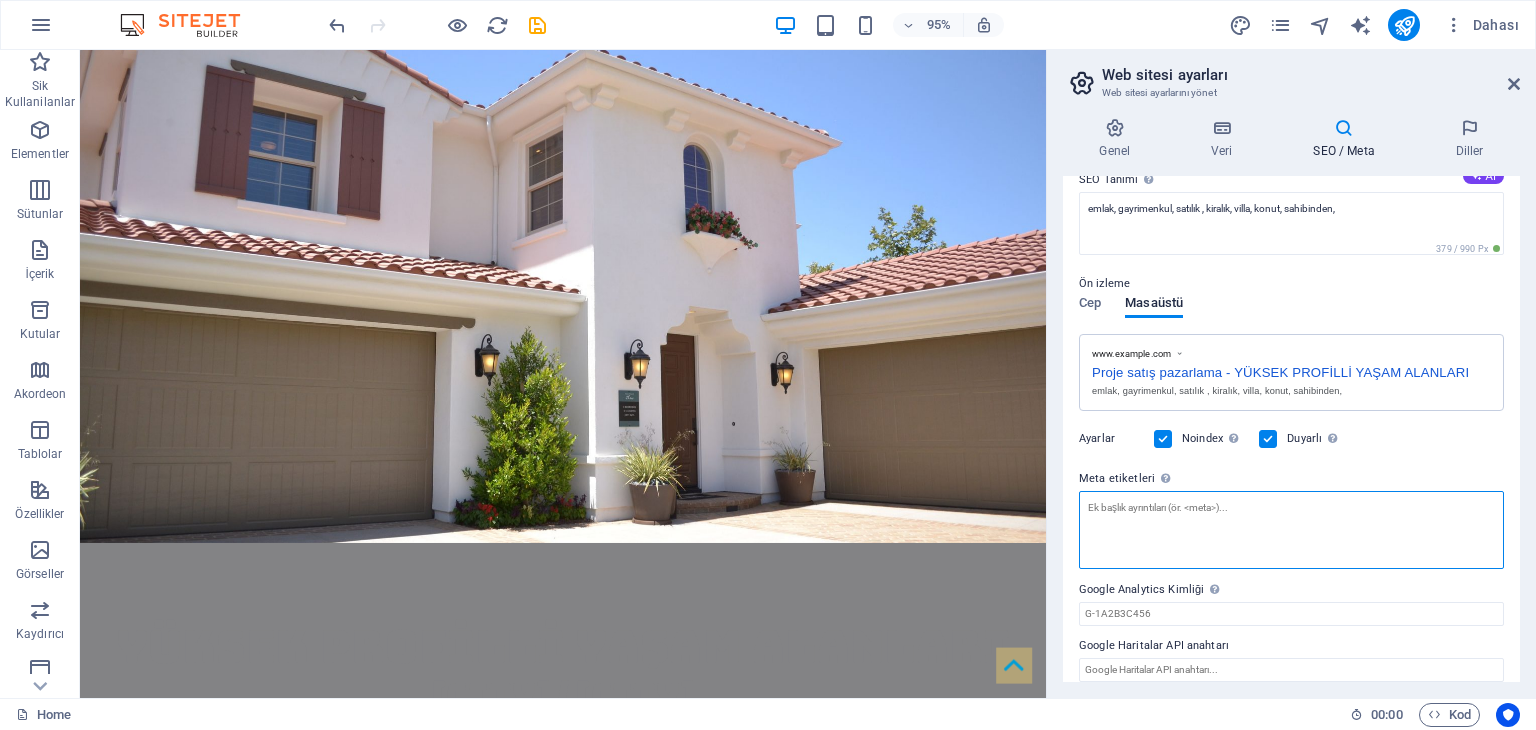 paste on "<title>Smart Gayrimenkul | [CITY]'nin Güvenilir Yatırım Adresi</title>
<meta name="description" content="[NAME] liderliğinde, [CITY]’de ve çevresinde yüksek getiri sağlayan konut ve ticari gayrimenkul projeleri. Güvenli yatırımın adresi: Smart Gayrimenkul." />
<meta name="keywords" content="Smart Gayrimenkul, [NAME], [CITY] konut, [CITY] yatırım, Dmall AVM, D Residences, satılık daire, gayrimenkul danışmanı" />
<meta name="author" content="[NAME]" />
<meta name="viewport" content="width=device-width, initial-scale=1.0" />" 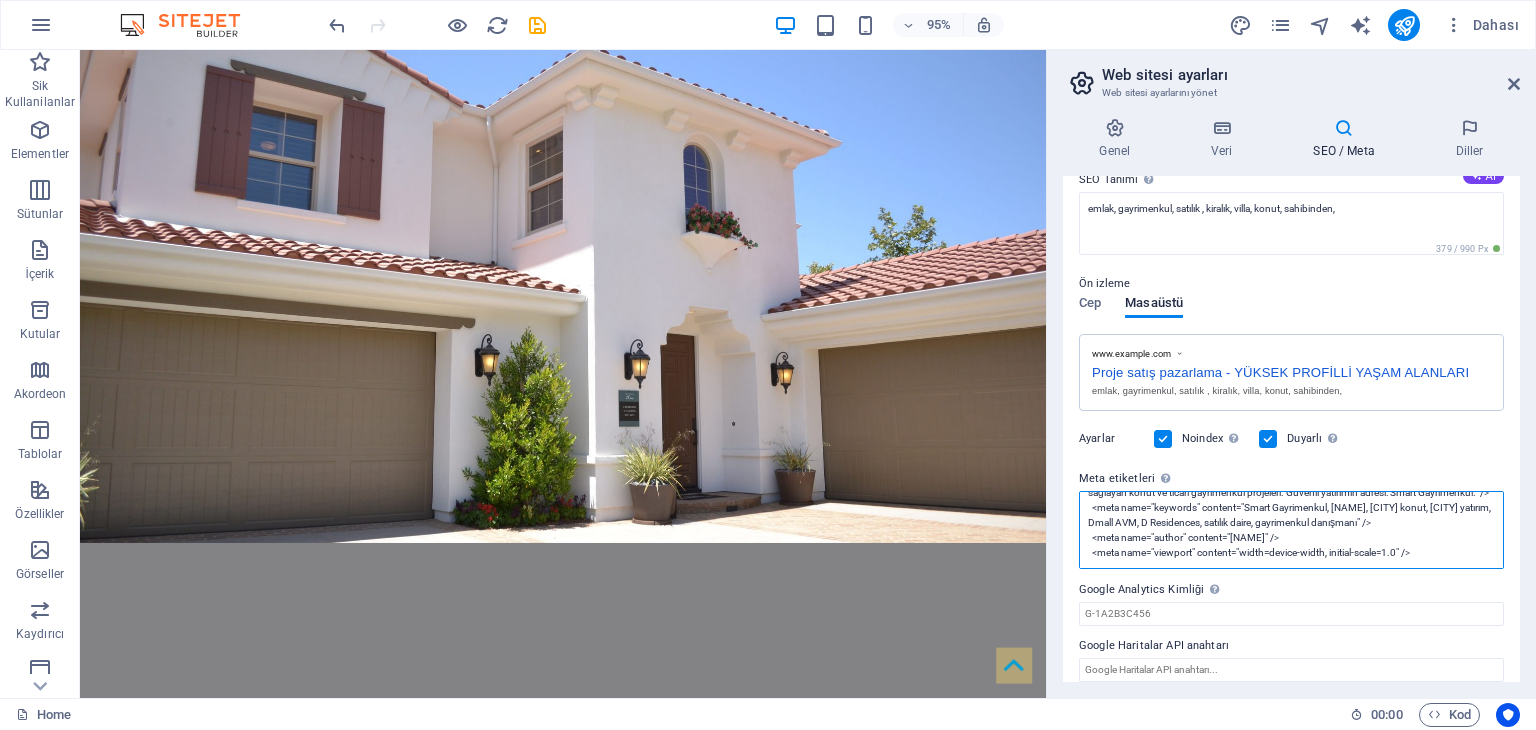 scroll, scrollTop: 60, scrollLeft: 0, axis: vertical 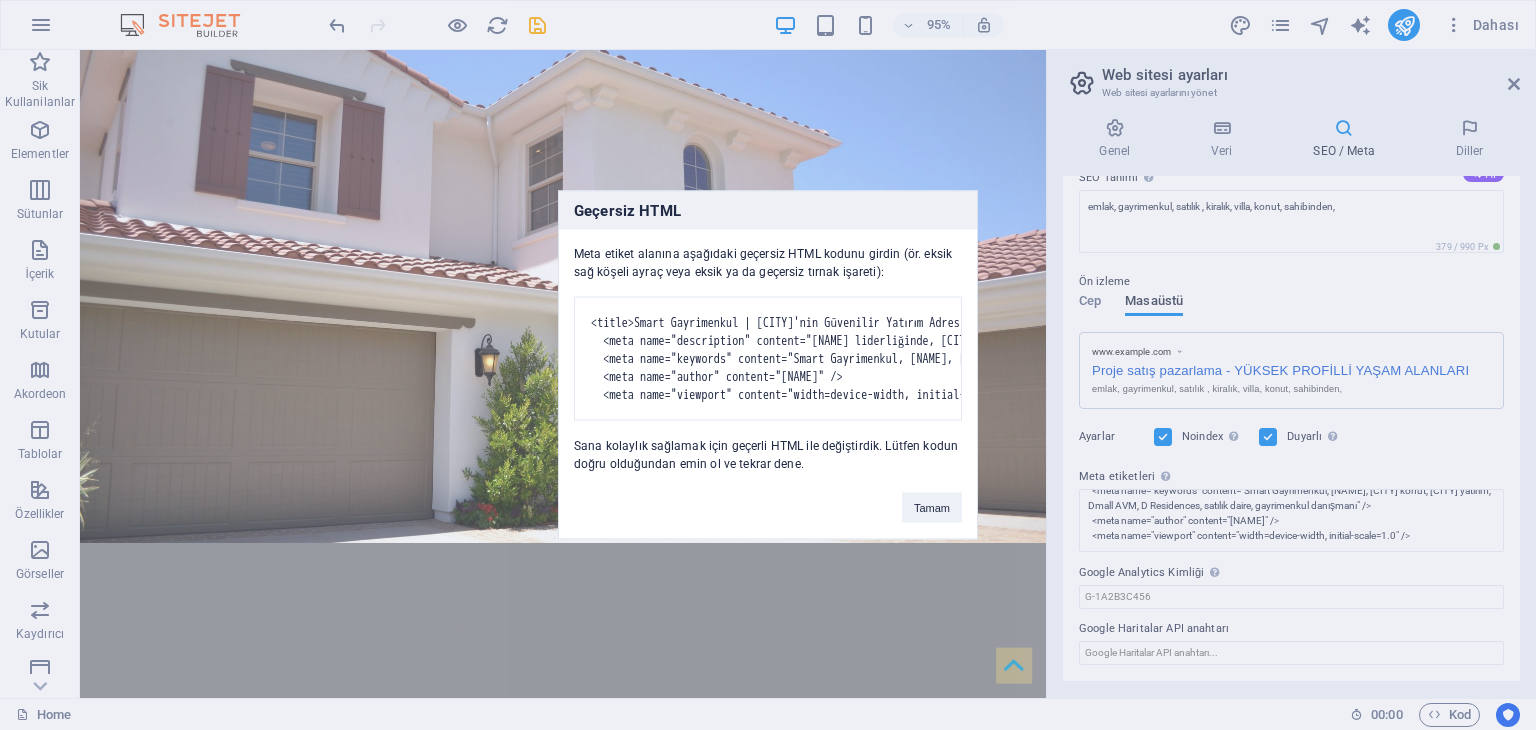 type on "<title>Smart Gayrimenkul | [CITY]'nin Güvenilir Yatırım Adresi</title>
<meta name="description" content="[NAME] liderliğinde, [CITY]’de ve çevresinde yüksek getiri sağlayan konut ve ticari gayrimenkul projeleri. Güvenli yatırımın adresi: Smart Gayrimenkul.">
<meta name="keywords" content="Smart Gayrimenkul, [NAME], [CITY] konut, [CITY] yatırım, Dmall AVM, D Residences, satılık daire, gayrimenkul danışmanı">
<meta name="author" content="[NAME]" />
<meta name="viewport" content="width=device-width, initial-scale=1.0">" 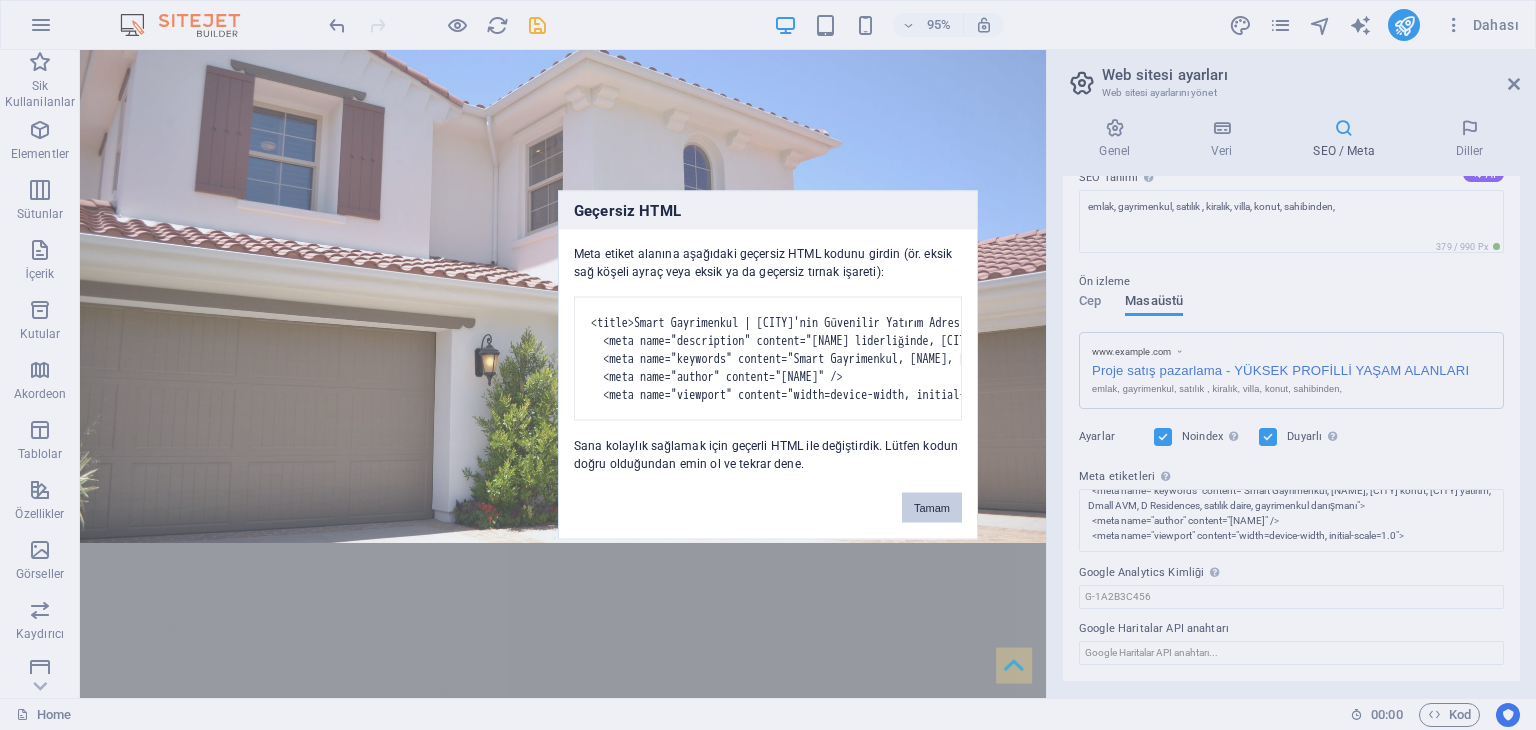 scroll, scrollTop: 192, scrollLeft: 0, axis: vertical 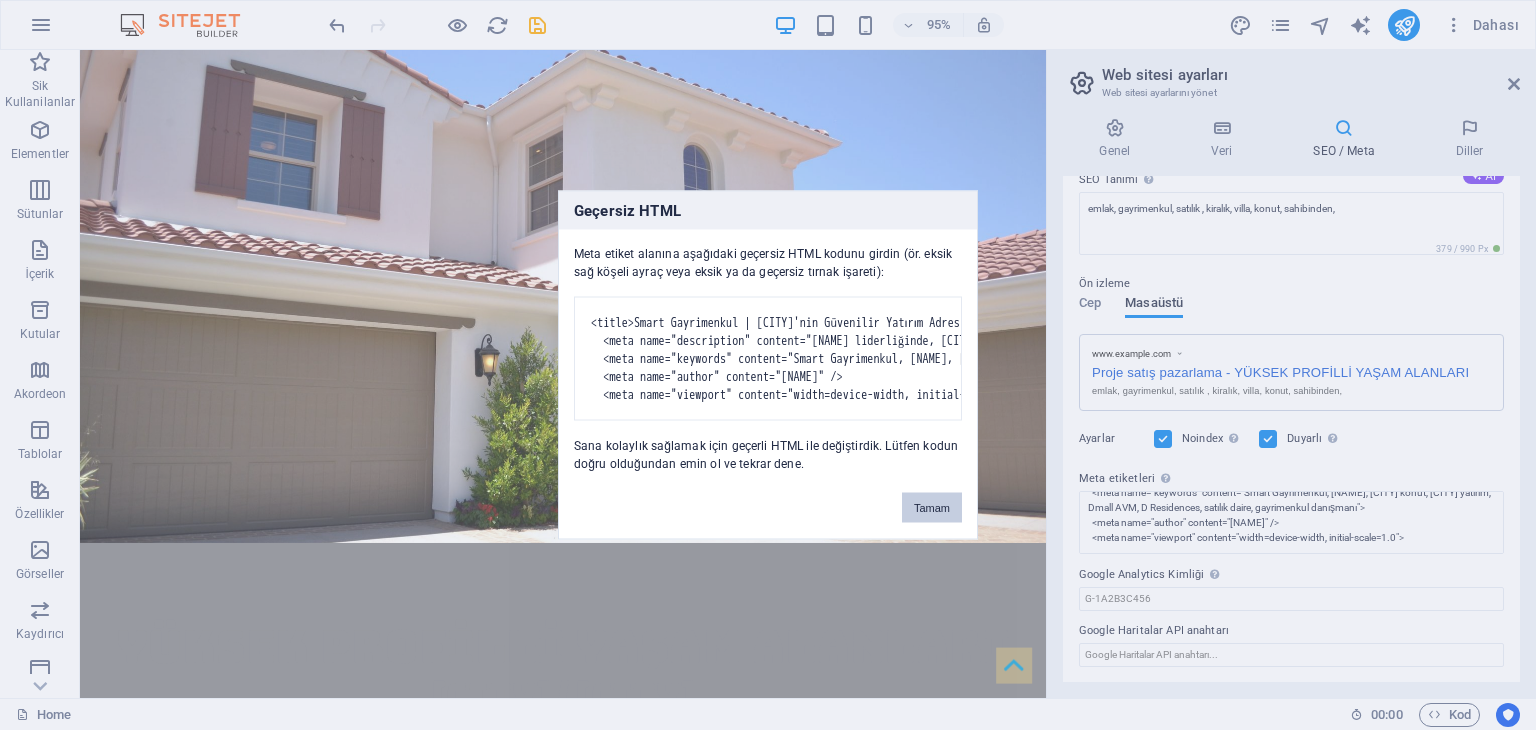 click on "Tamam" at bounding box center [932, 508] 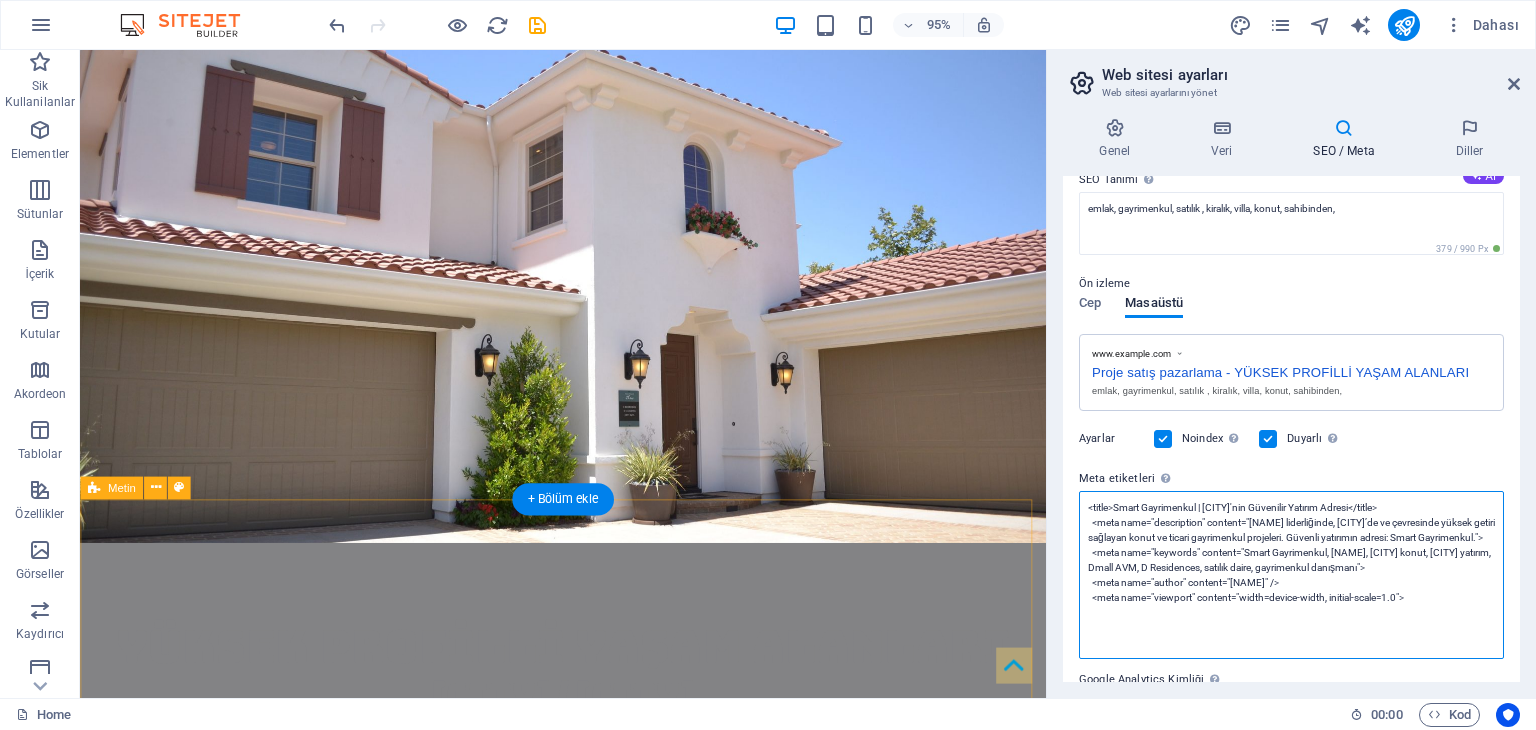scroll, scrollTop: 0, scrollLeft: 0, axis: both 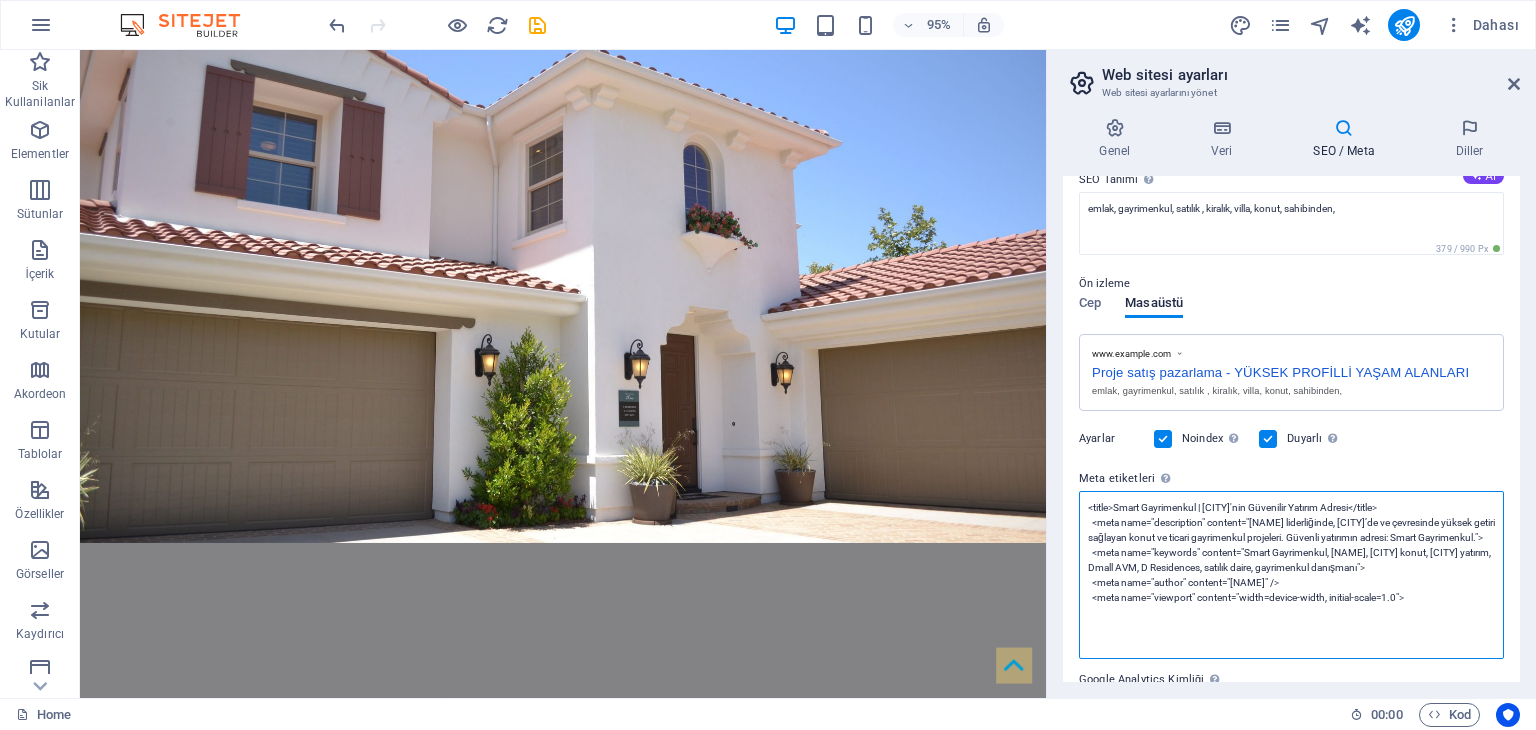 click on "<title>Smart Gayrimenkul | [CITY]'nin Güvenilir Yatırım Adresi</title>
<meta name="description" content="[NAME] liderliğinde, [CITY]’de ve çevresinde yüksek getiri sağlayan konut ve ticari gayrimenkul projeleri. Güvenli yatırımın adresi: Smart Gayrimenkul.">
<meta name="keywords" content="Smart Gayrimenkul, [NAME], [CITY] konut, [CITY] yatırım, Dmall AVM, D Residences, satılık daire, gayrimenkul danışmanı">
<meta name="author" content="[NAME]" />
<meta name="viewport" content="width=device-width, initial-scale=1.0">" at bounding box center (1291, 575) 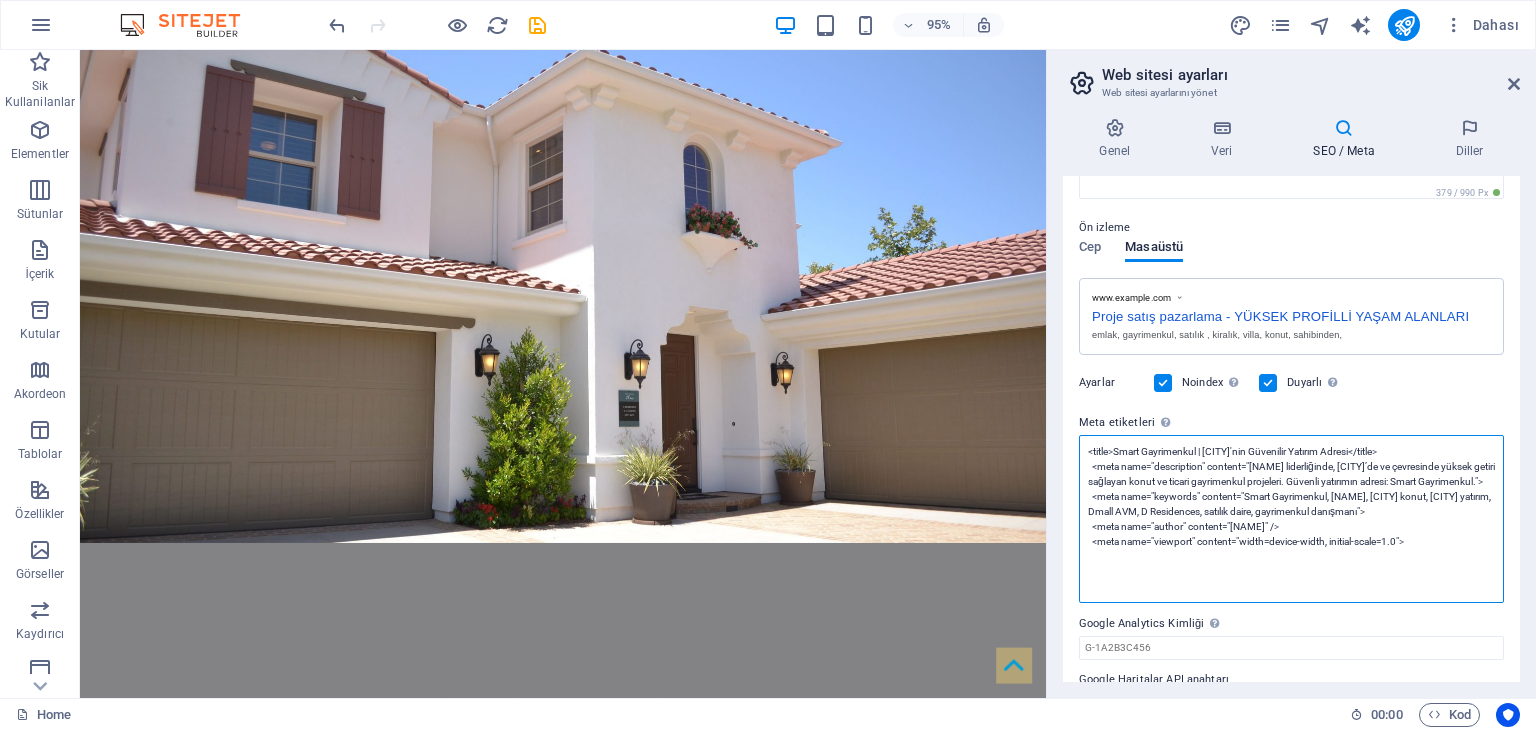 scroll, scrollTop: 296, scrollLeft: 0, axis: vertical 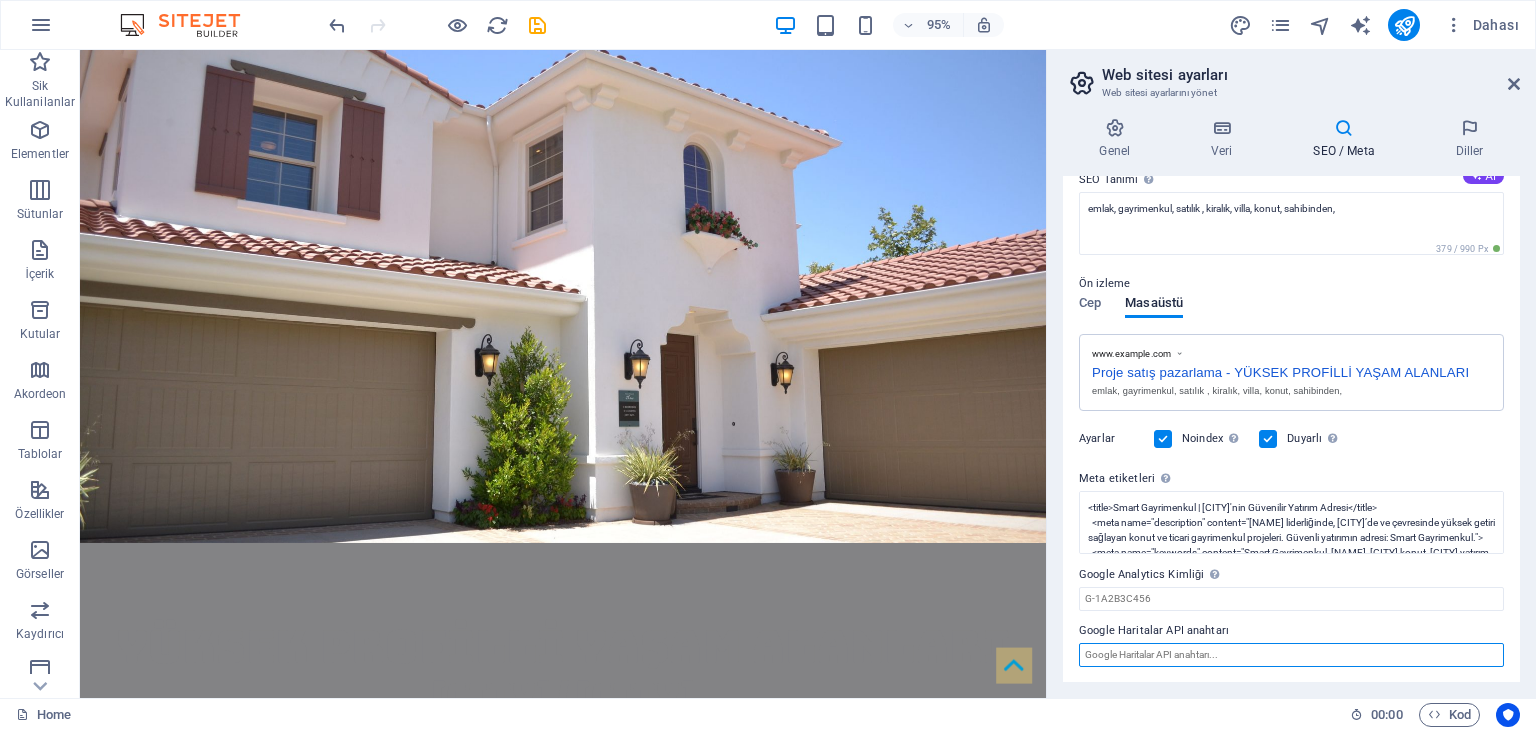 click on "Google Haritalar API anahtarı" at bounding box center (1291, 655) 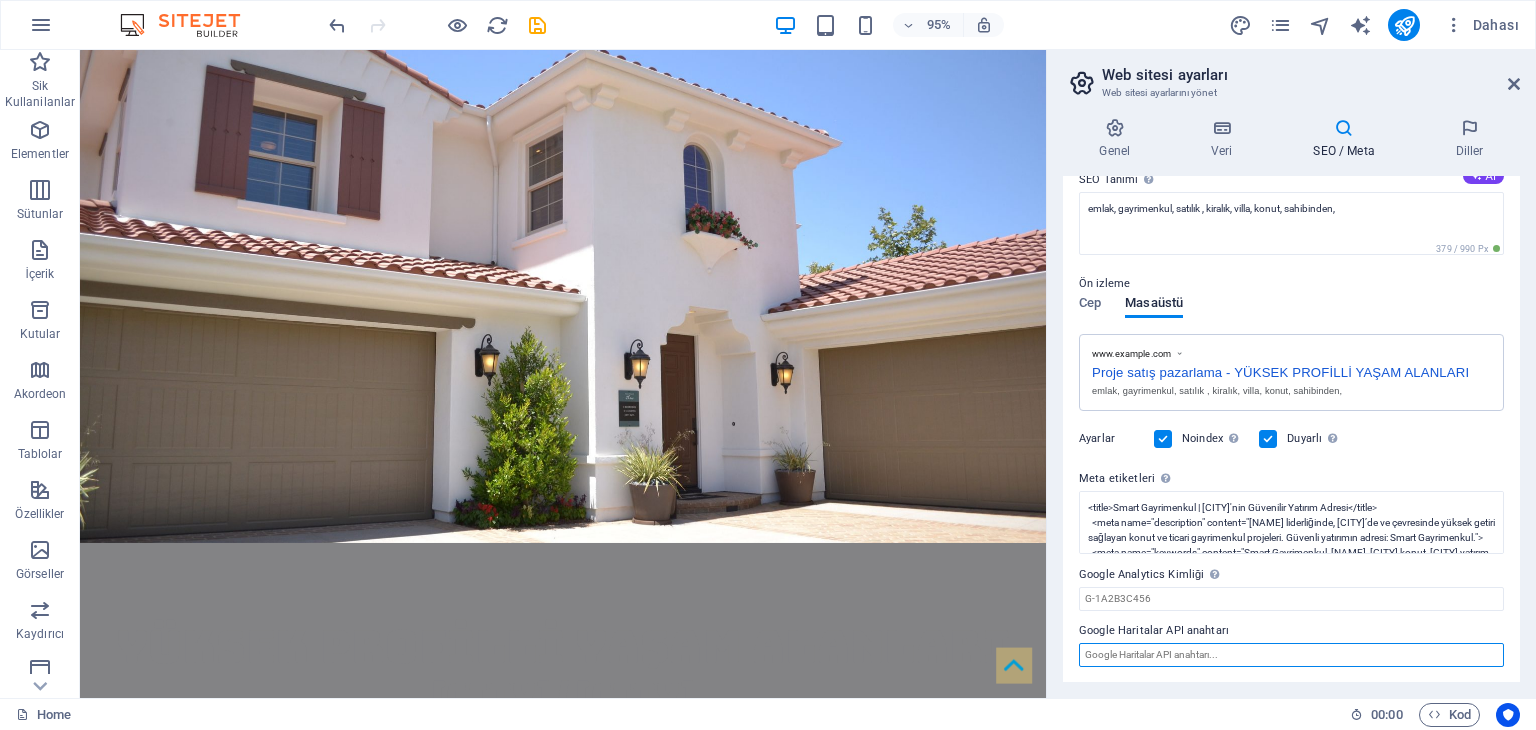 paste on "[URL]" 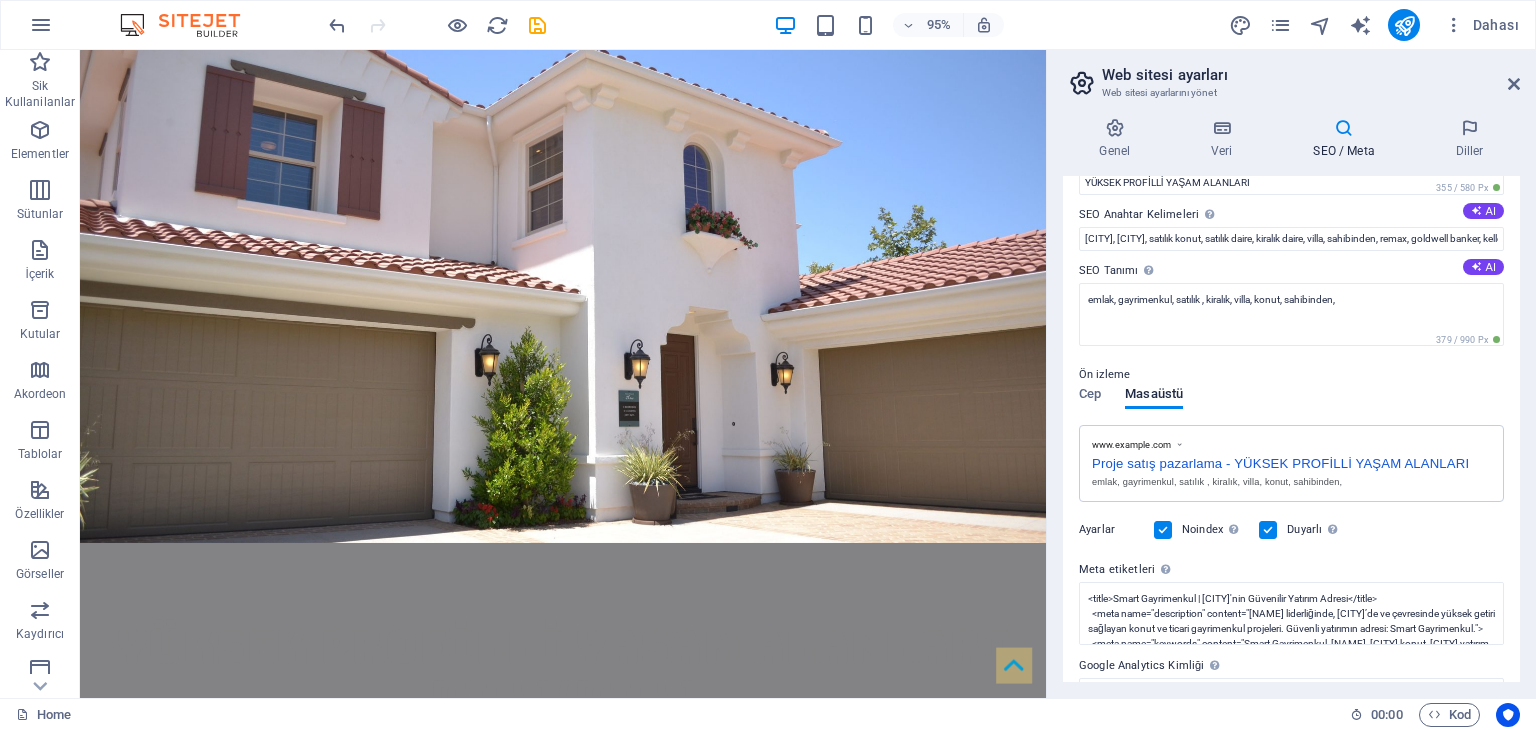 scroll, scrollTop: 192, scrollLeft: 0, axis: vertical 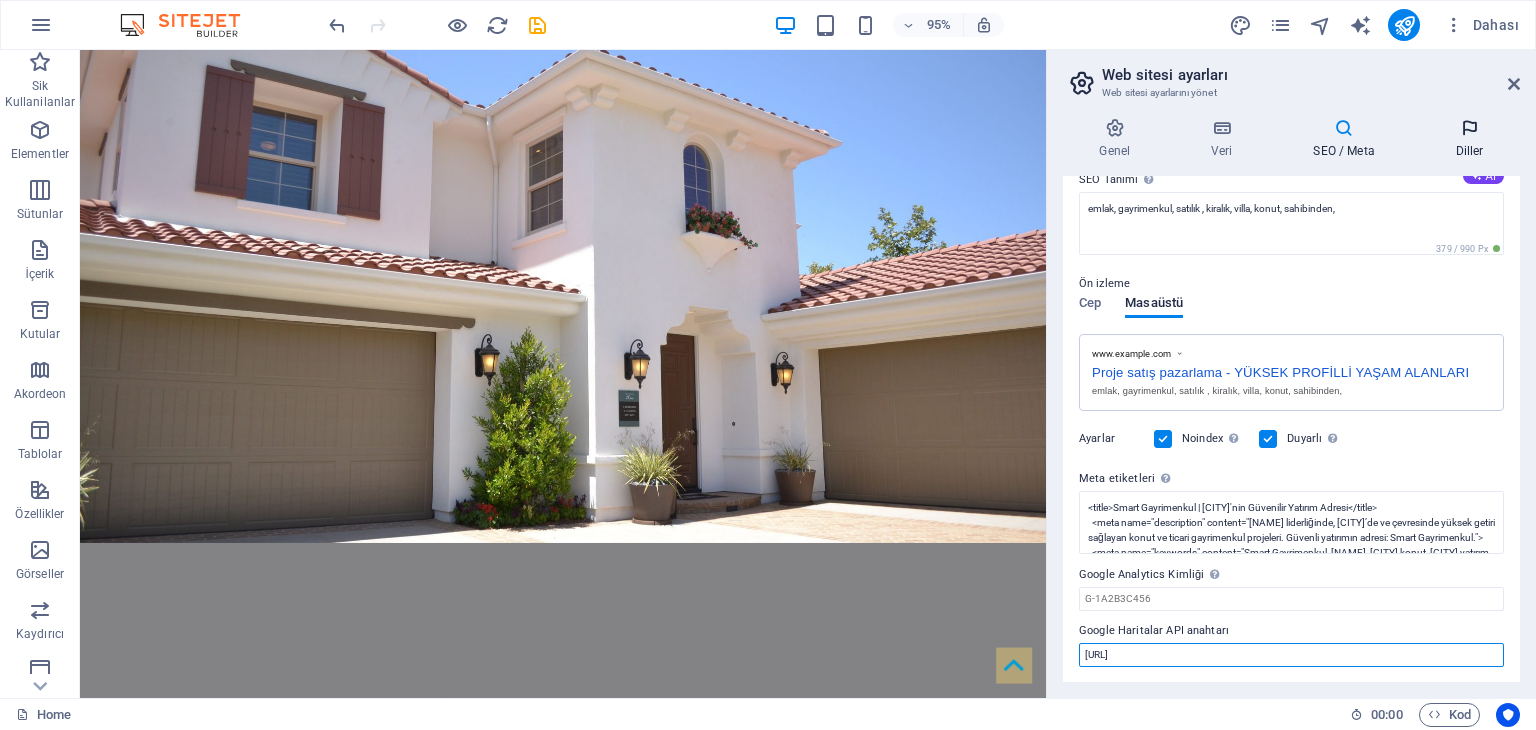 type on "[URL]" 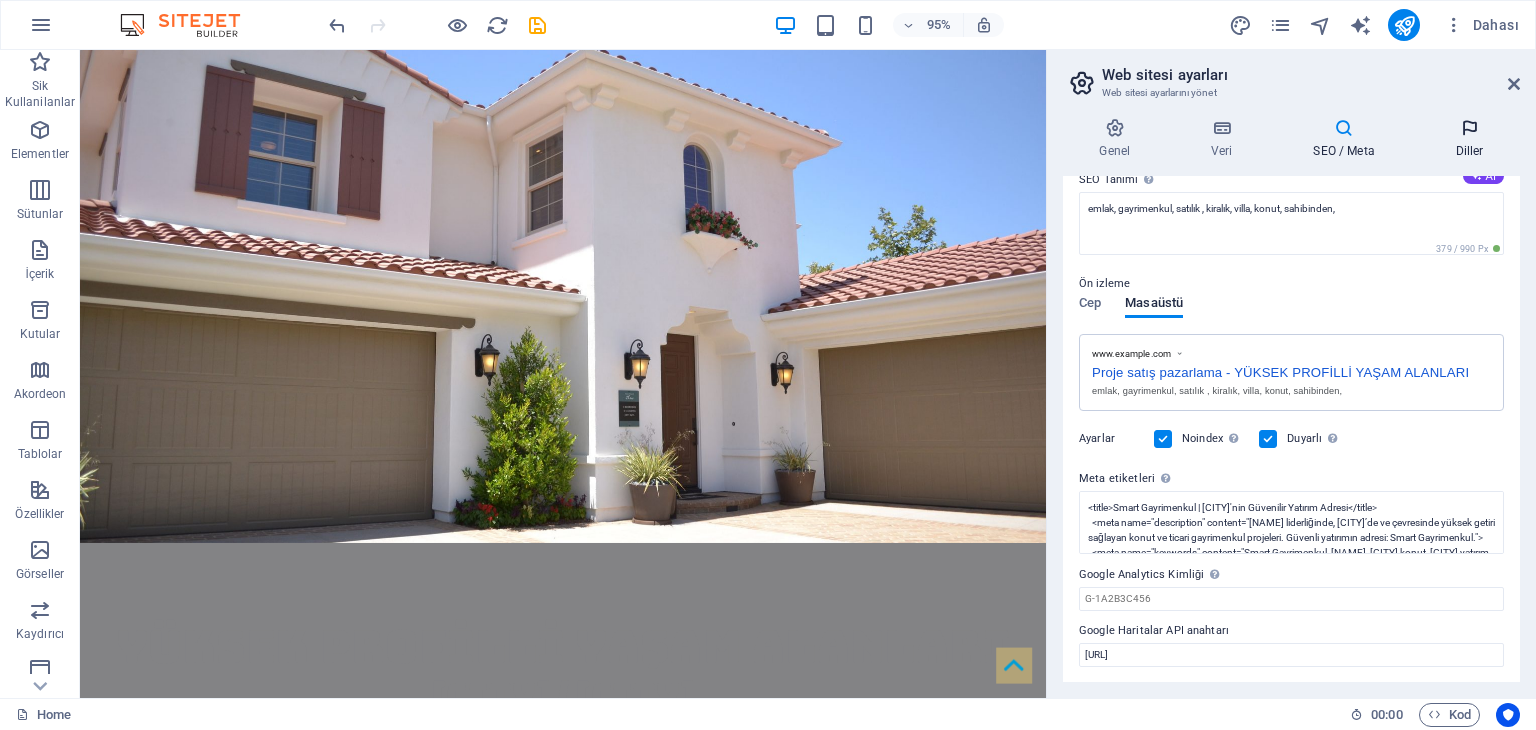 click at bounding box center [1469, 128] 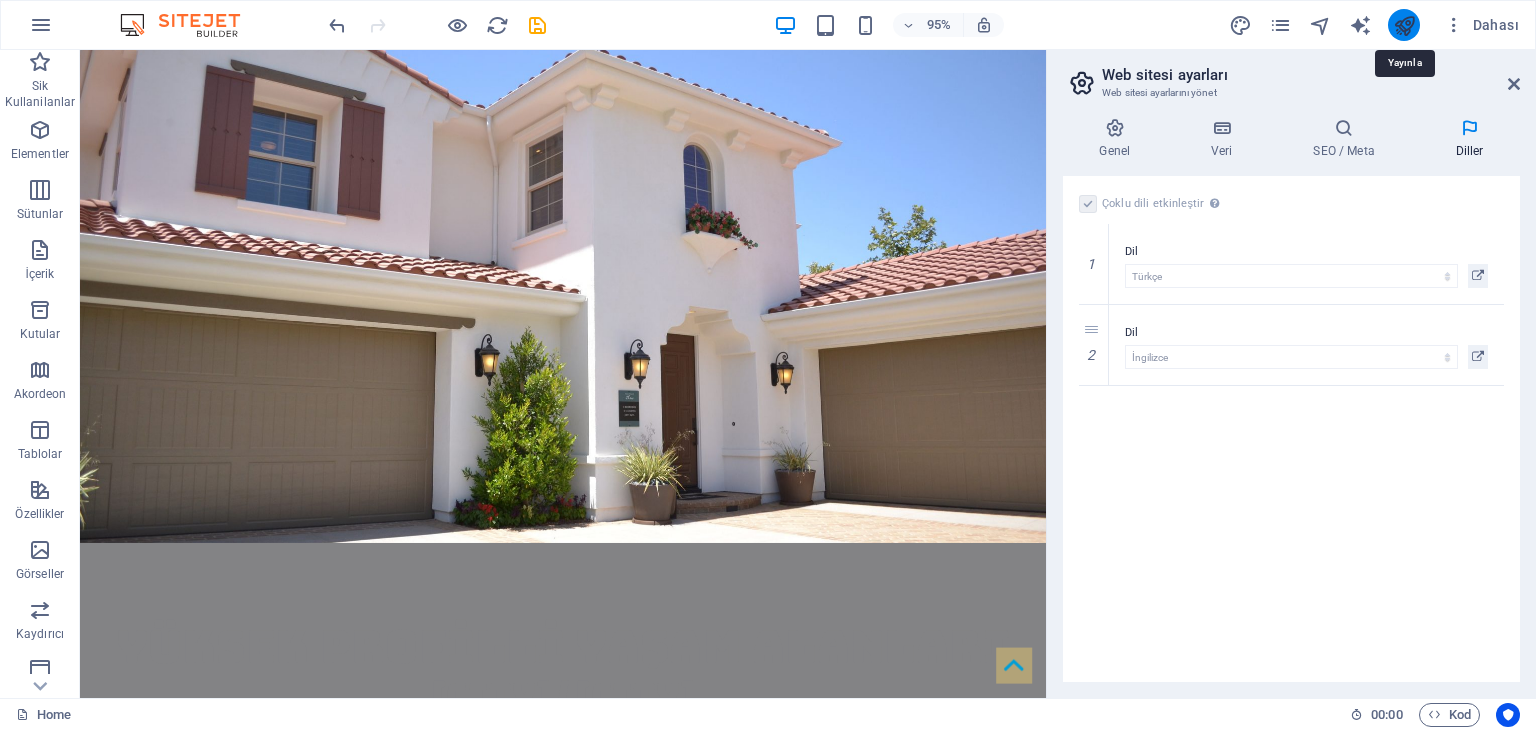 click at bounding box center [1404, 25] 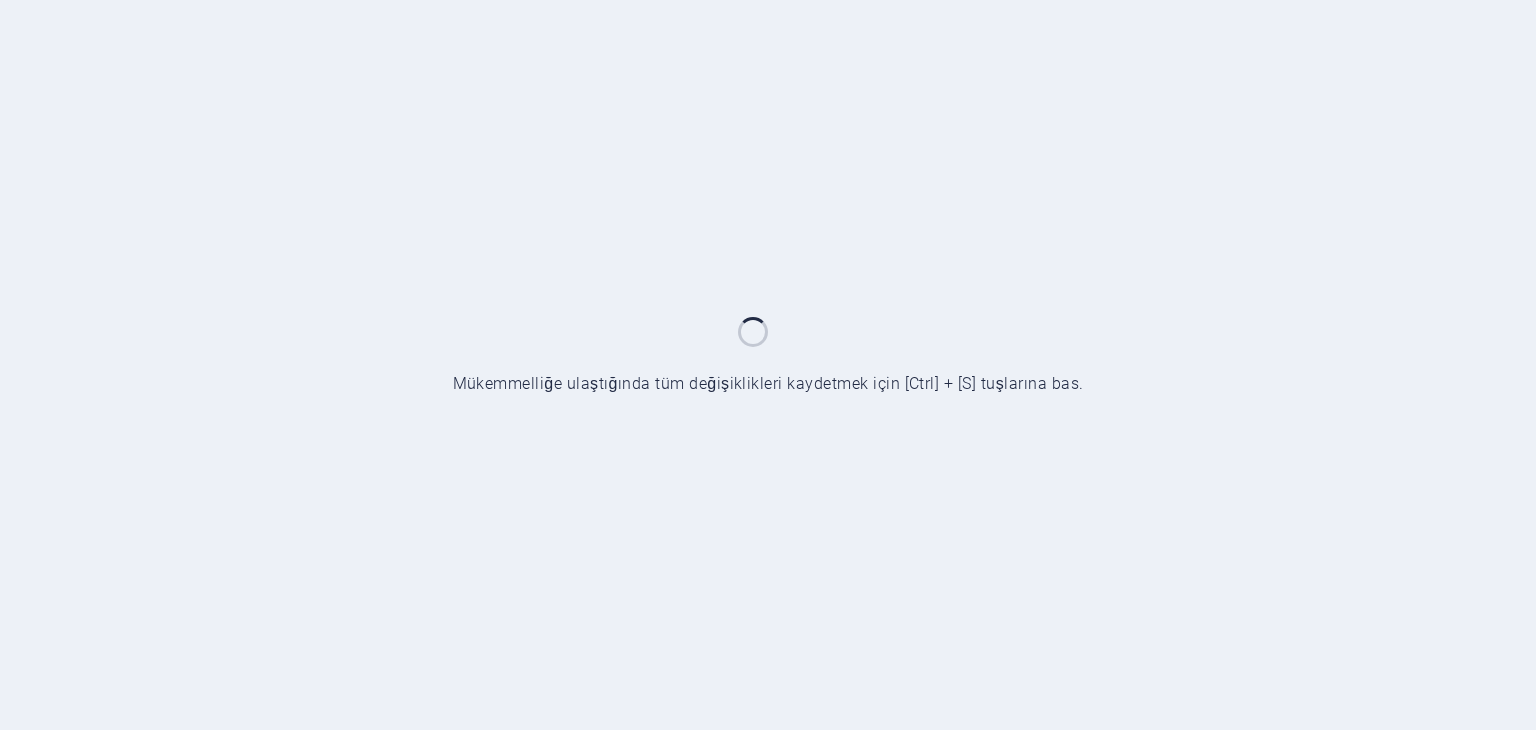 scroll, scrollTop: 0, scrollLeft: 0, axis: both 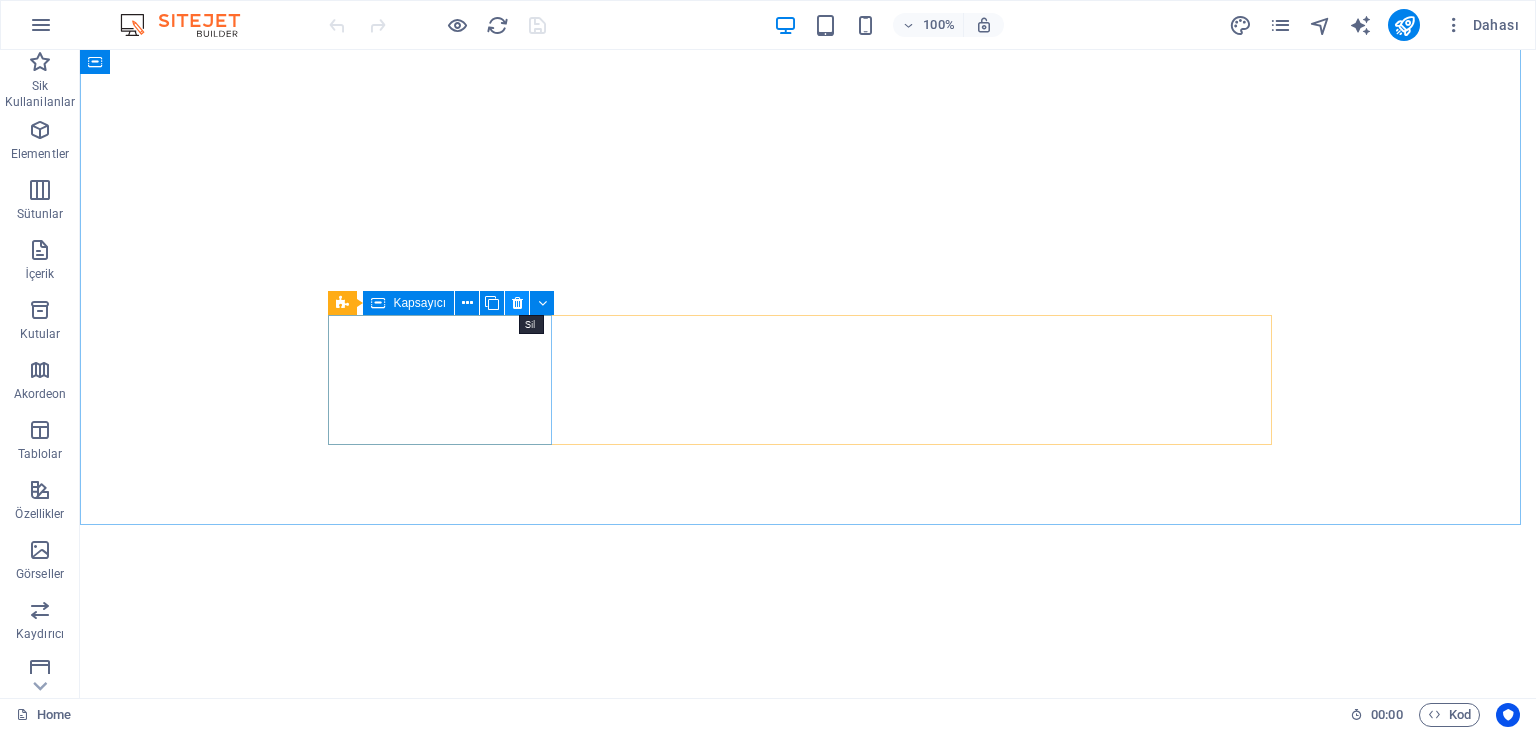 click at bounding box center [517, 303] 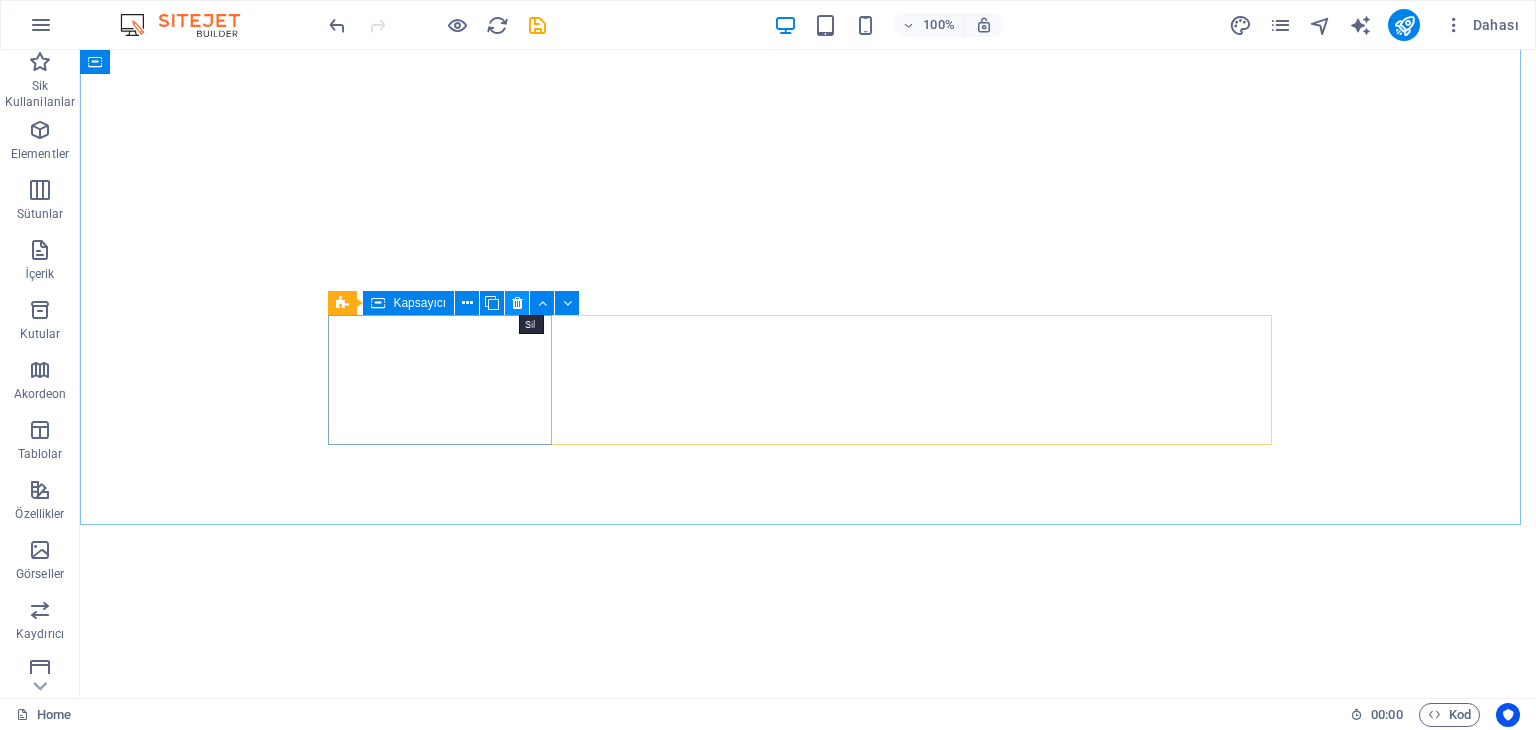 click at bounding box center (517, 303) 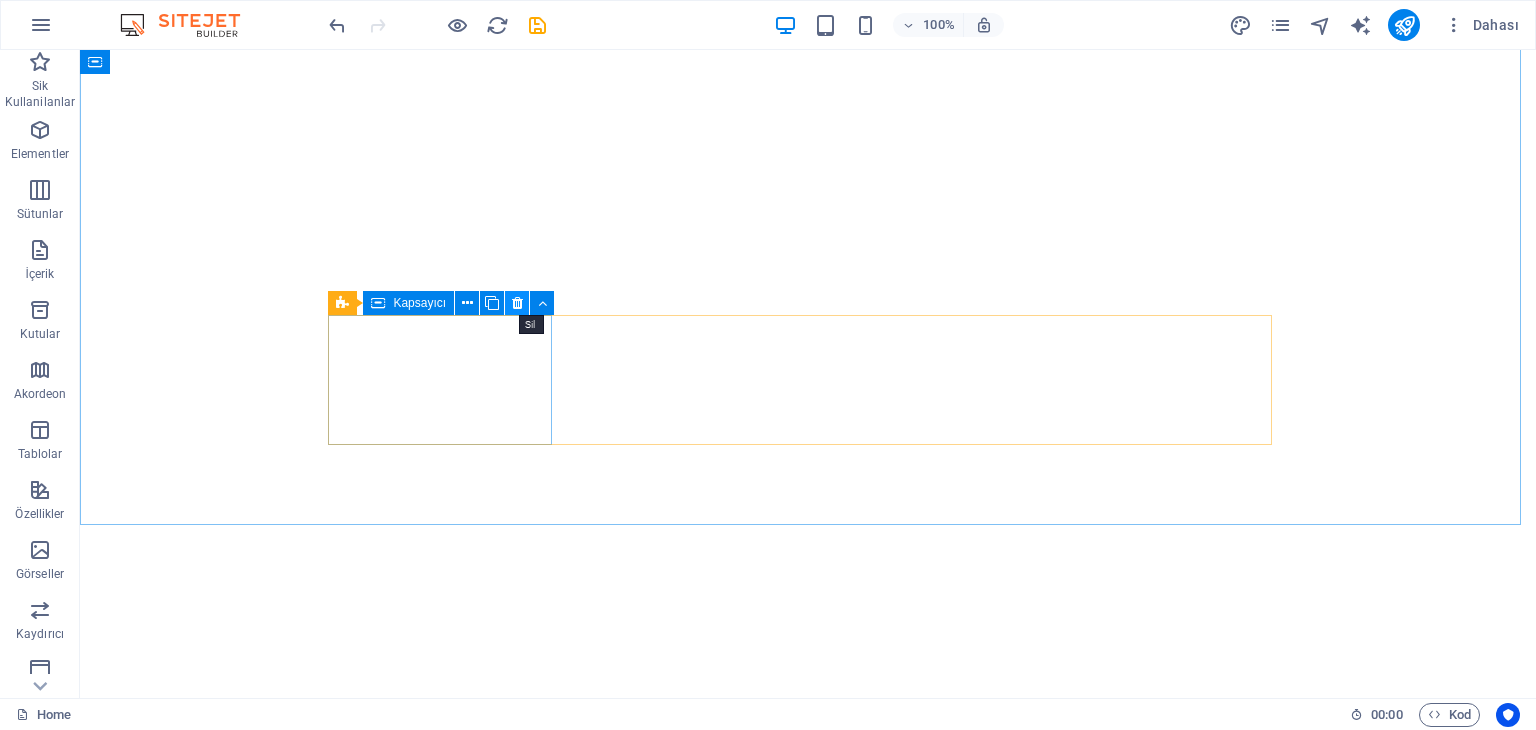 click at bounding box center [517, 303] 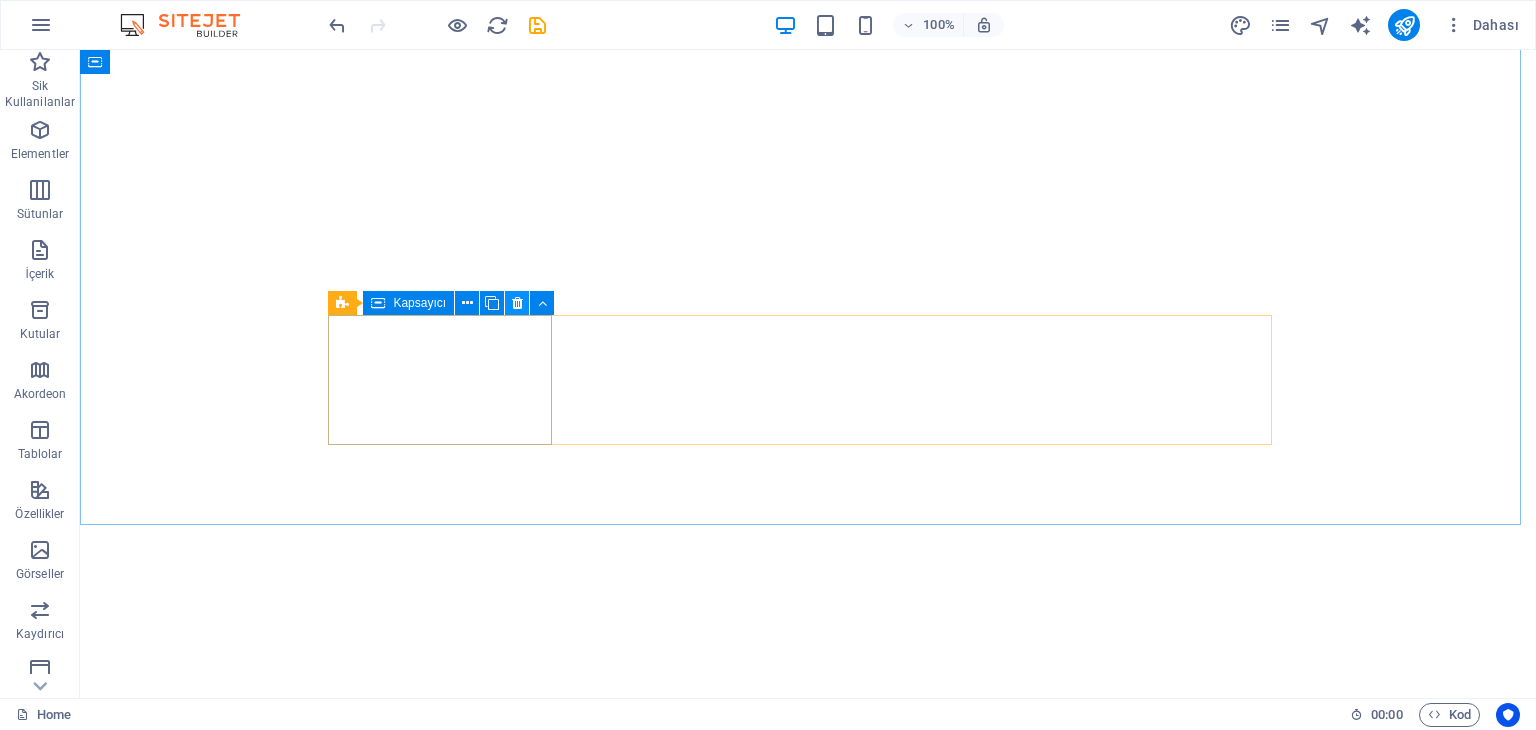 click at bounding box center (517, 303) 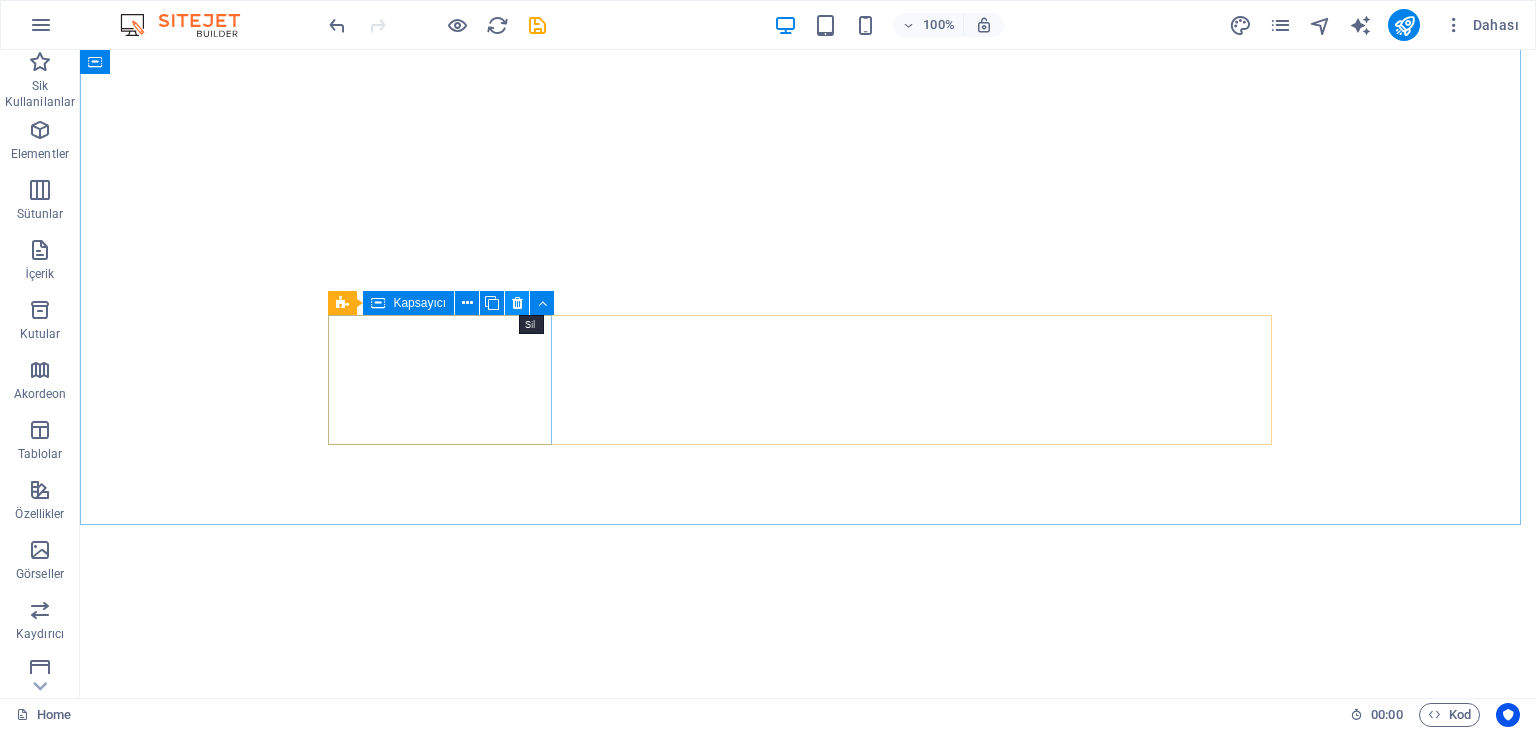 click at bounding box center (517, 303) 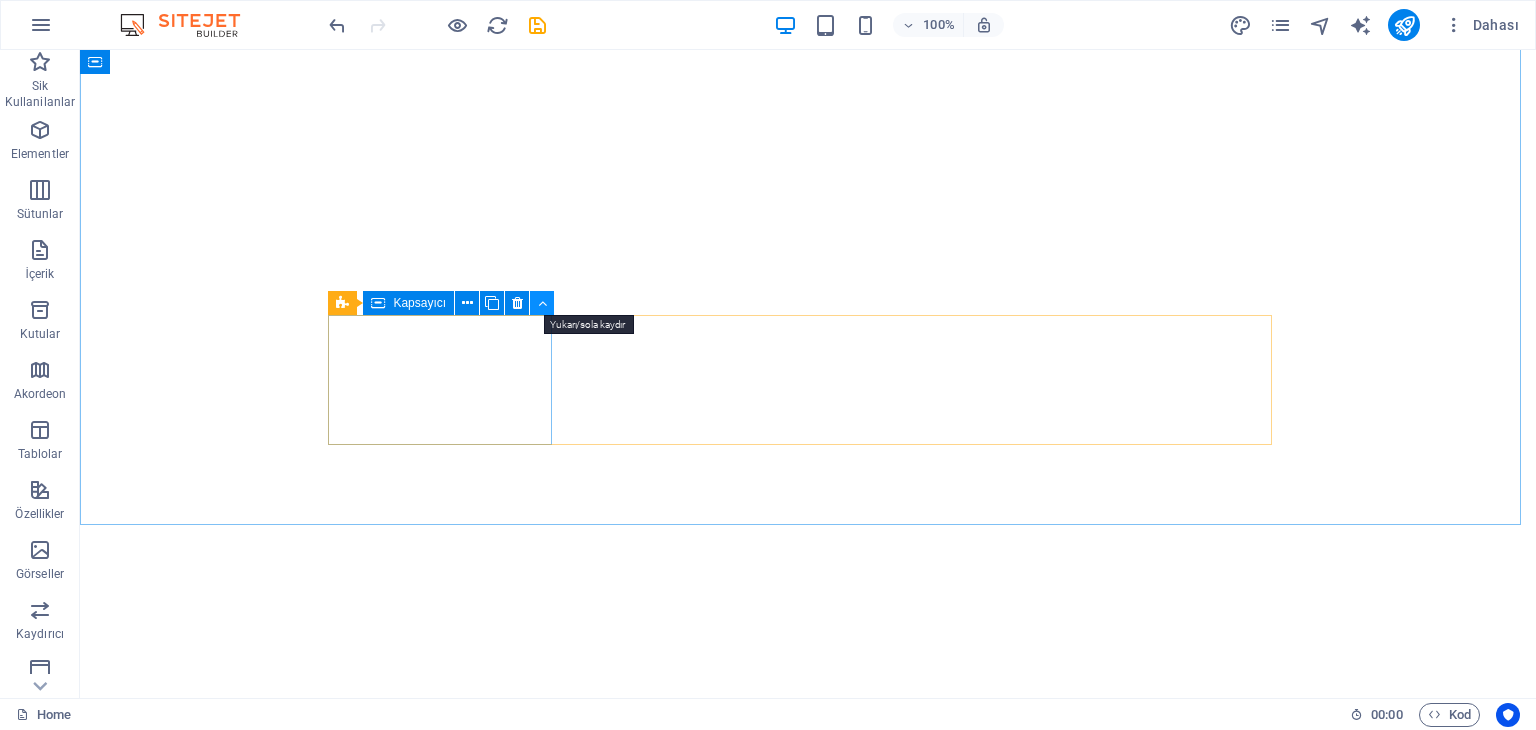 click at bounding box center (542, 303) 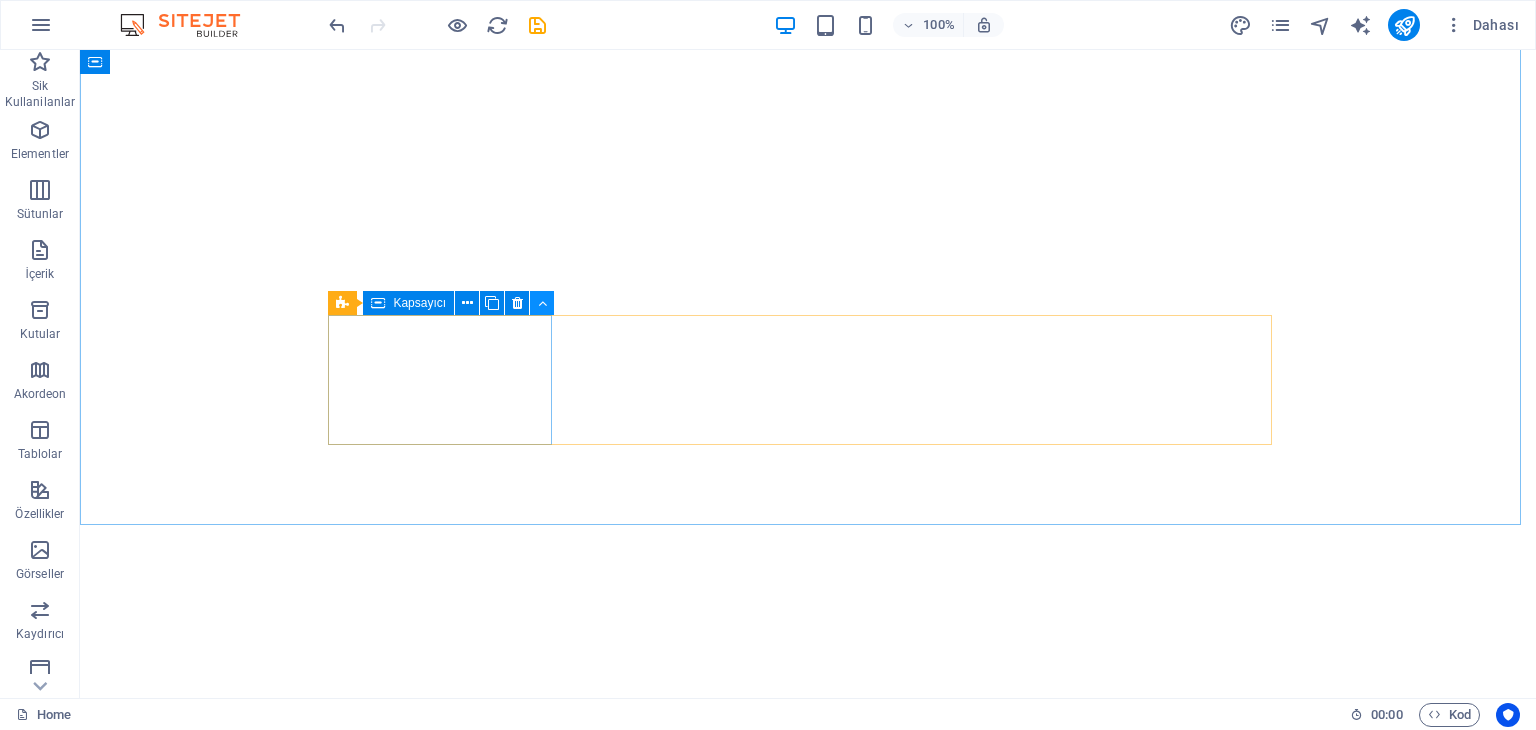 click at bounding box center (542, 303) 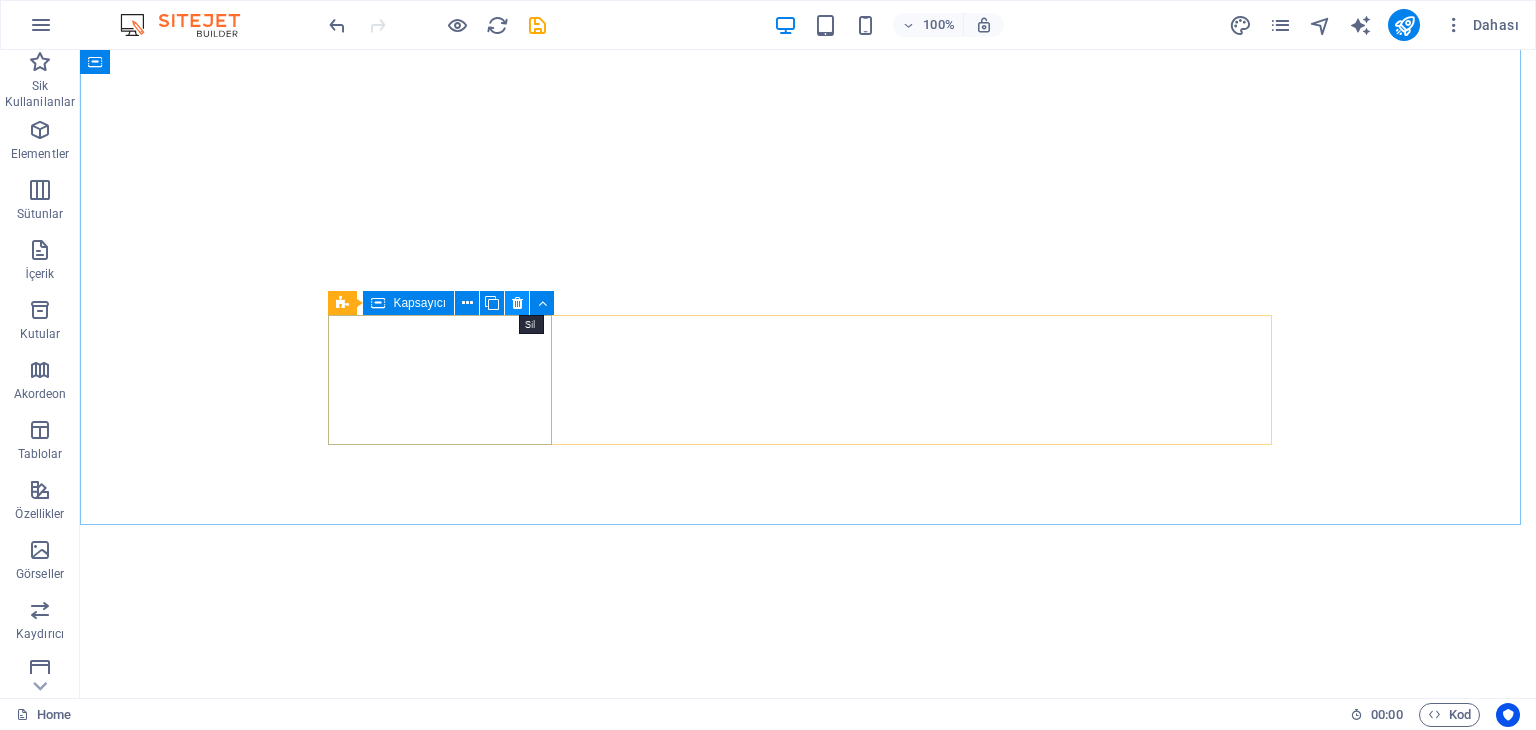 click at bounding box center [517, 303] 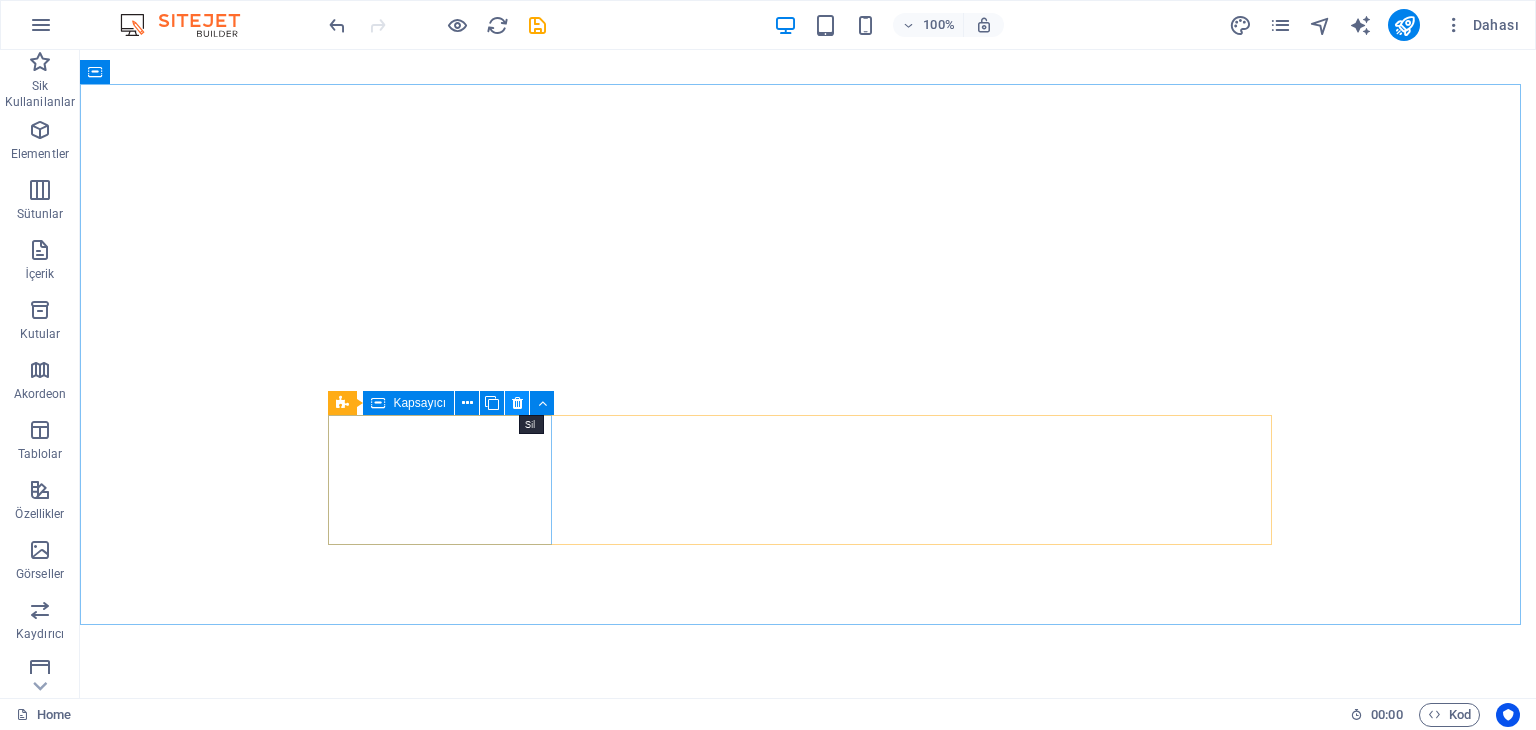 click at bounding box center (517, 403) 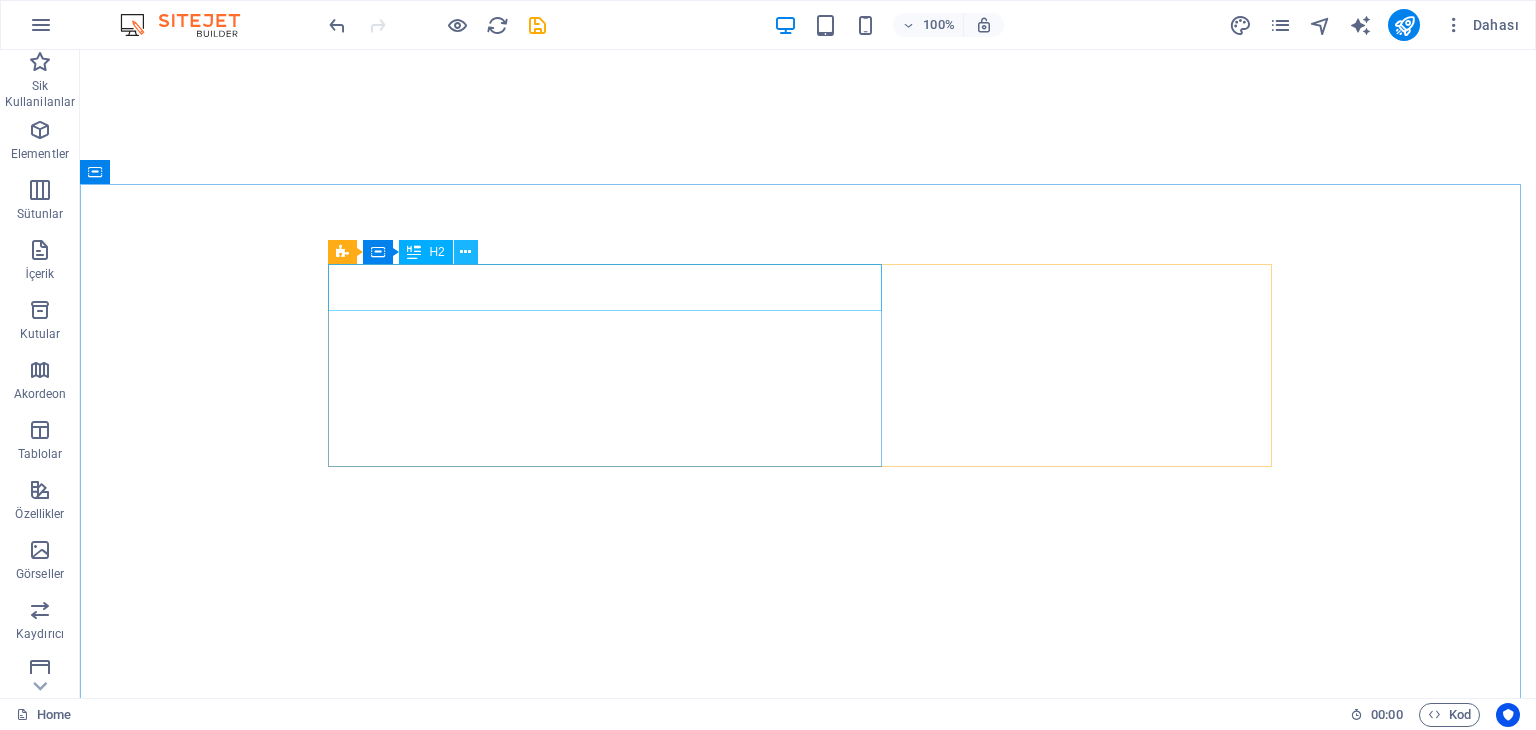 click at bounding box center [465, 252] 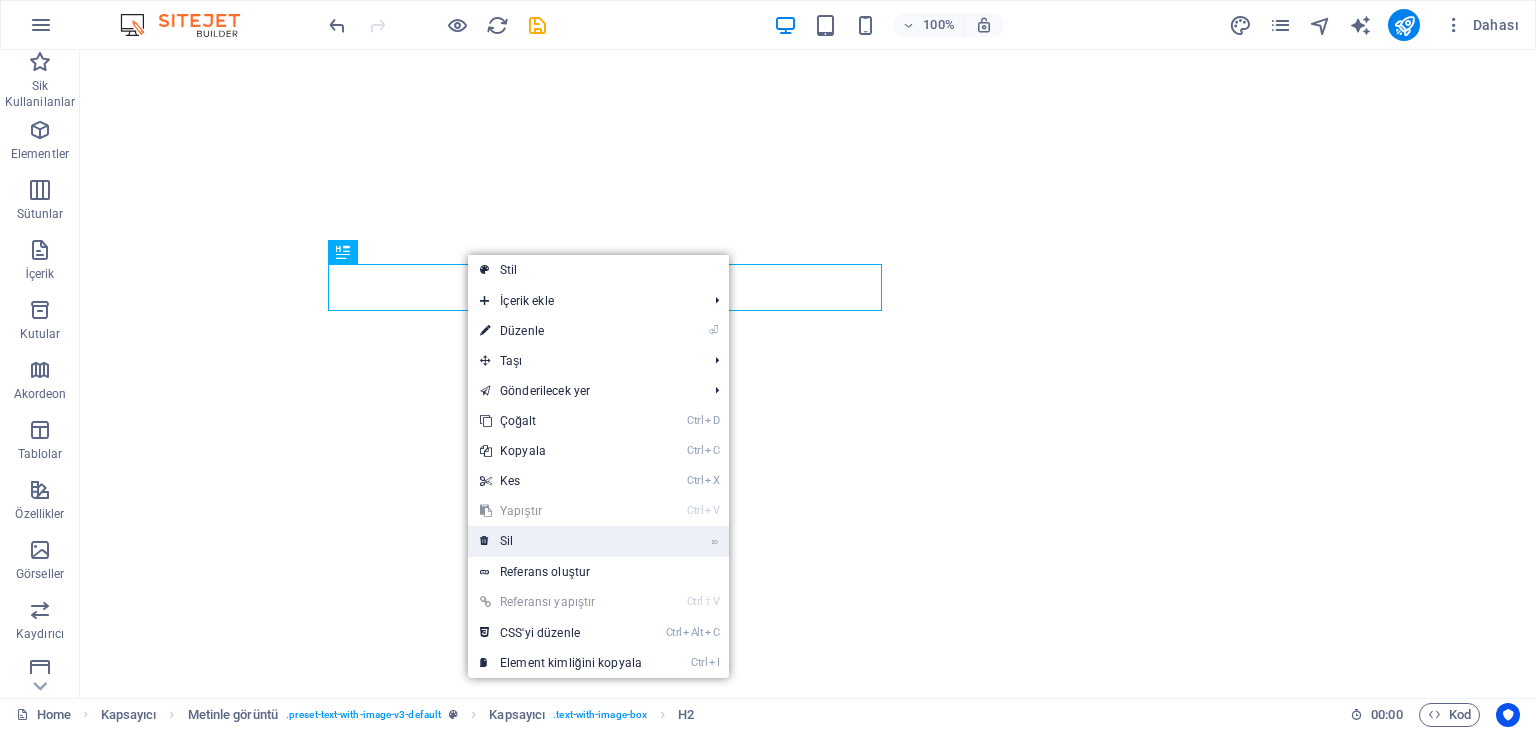 click on "⌦  Sil" at bounding box center (561, 541) 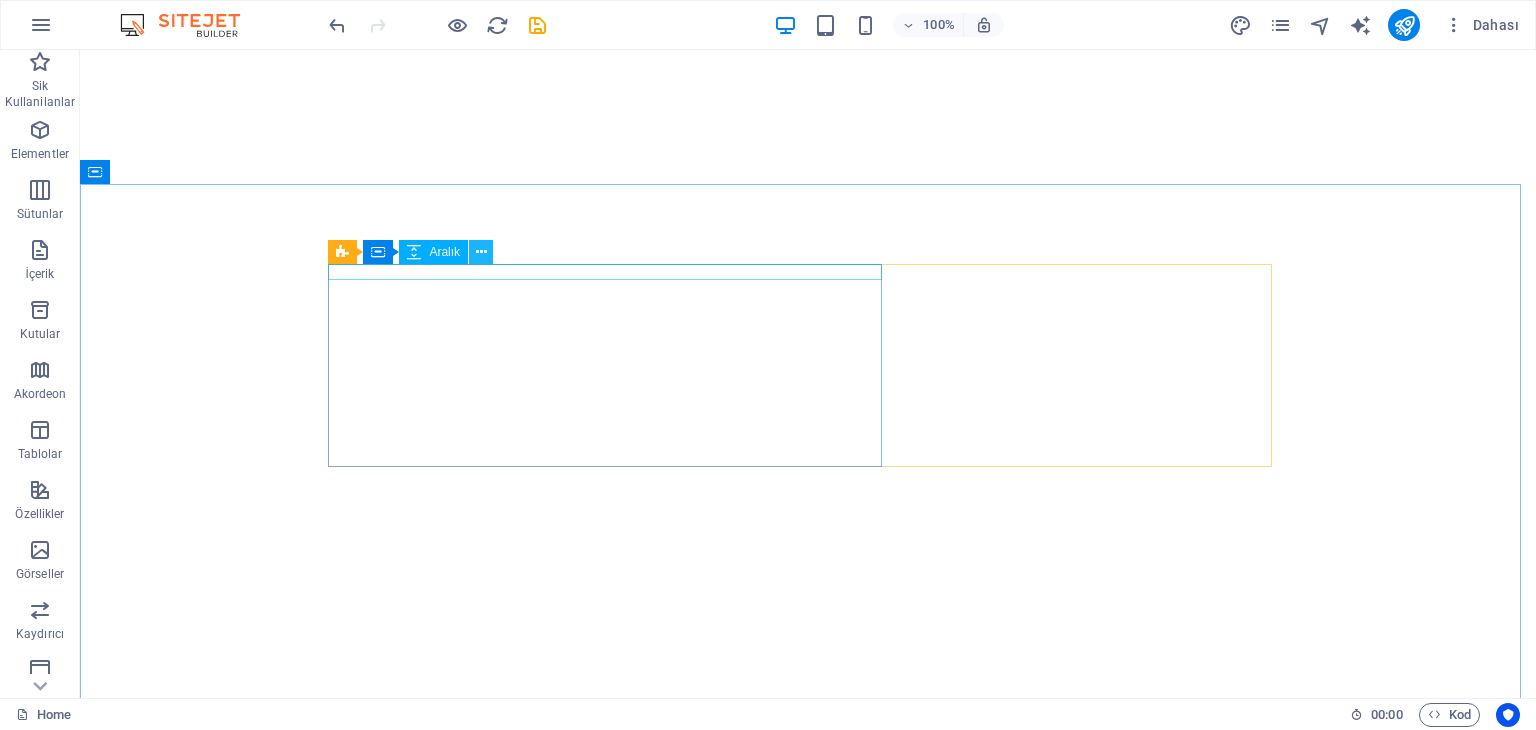 click at bounding box center (481, 252) 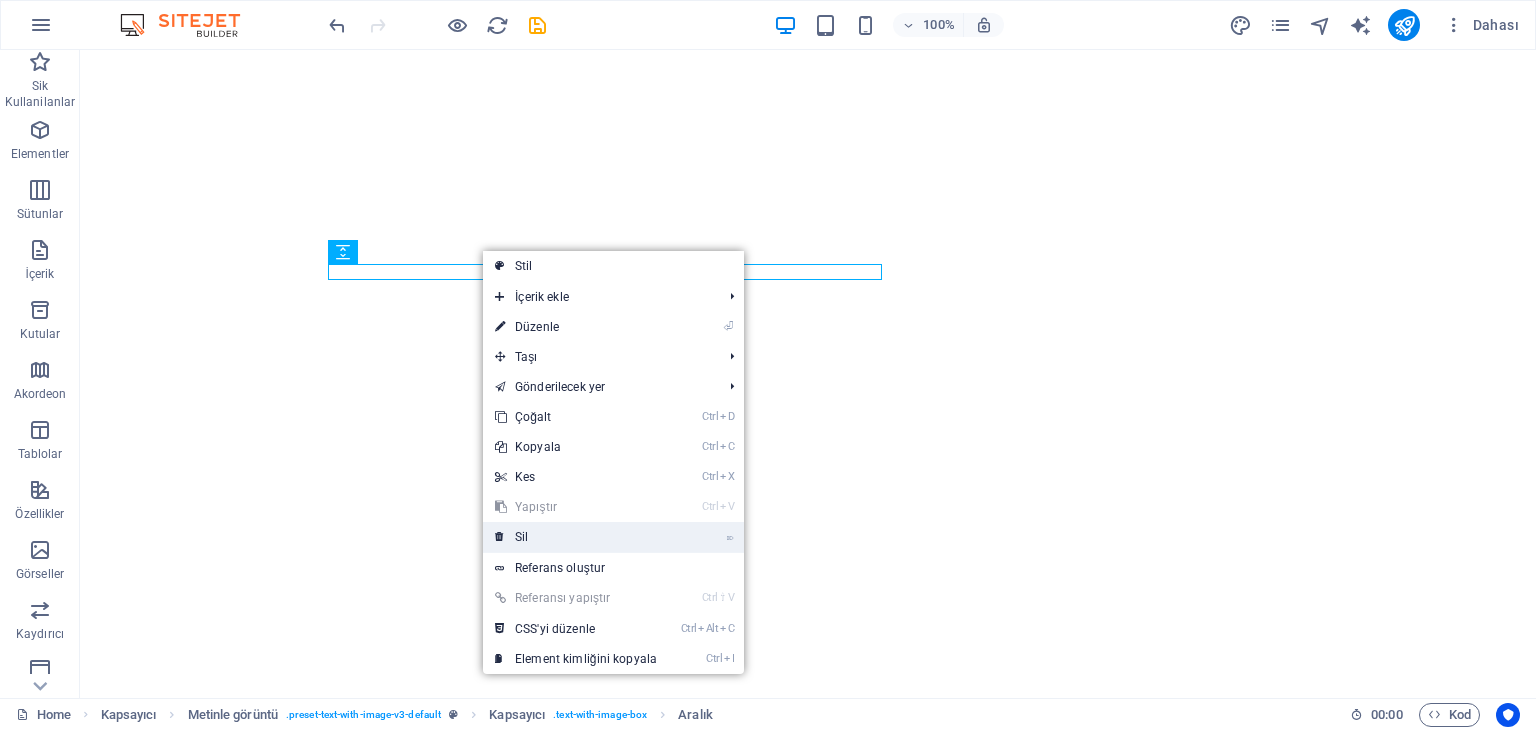 click on "⌦  Sil" at bounding box center (576, 537) 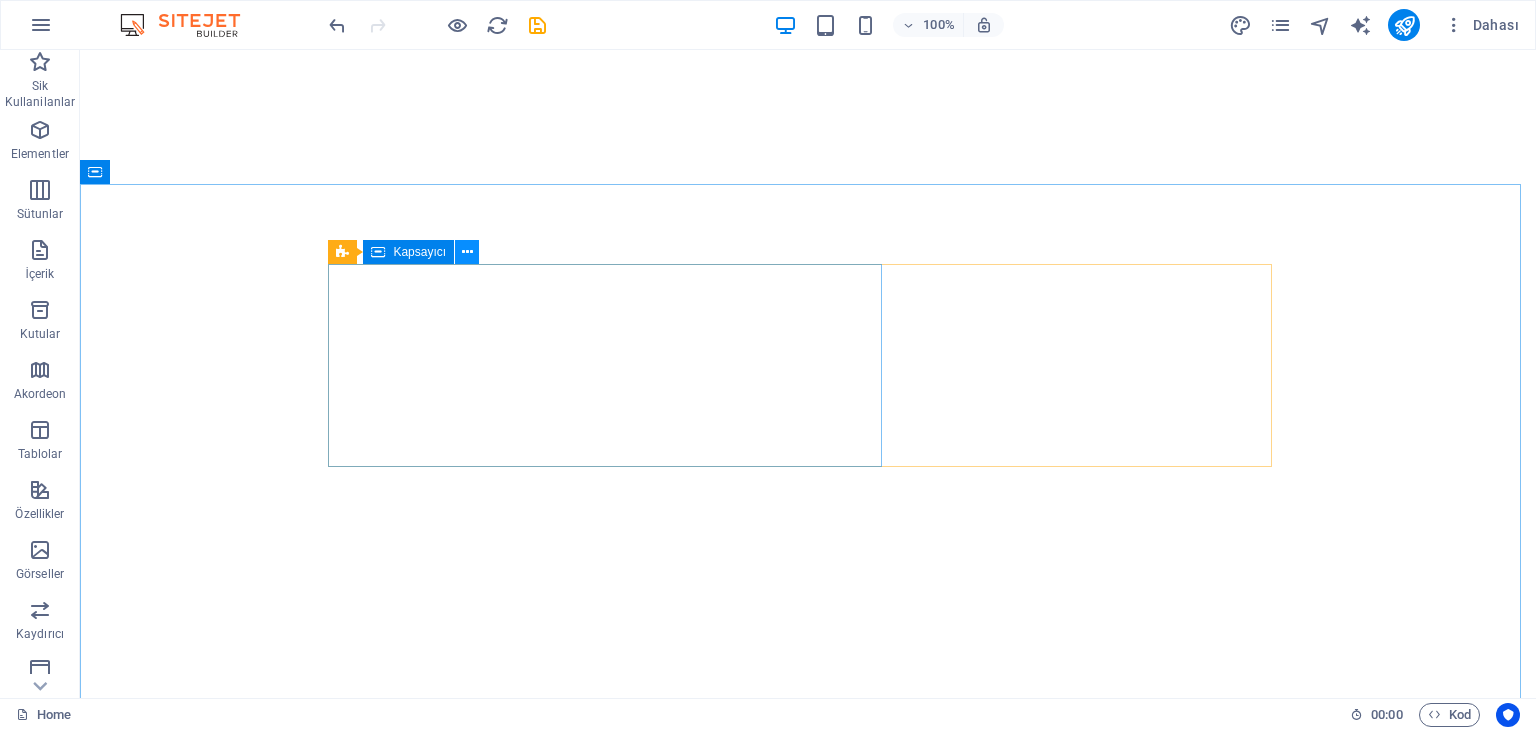click at bounding box center [467, 252] 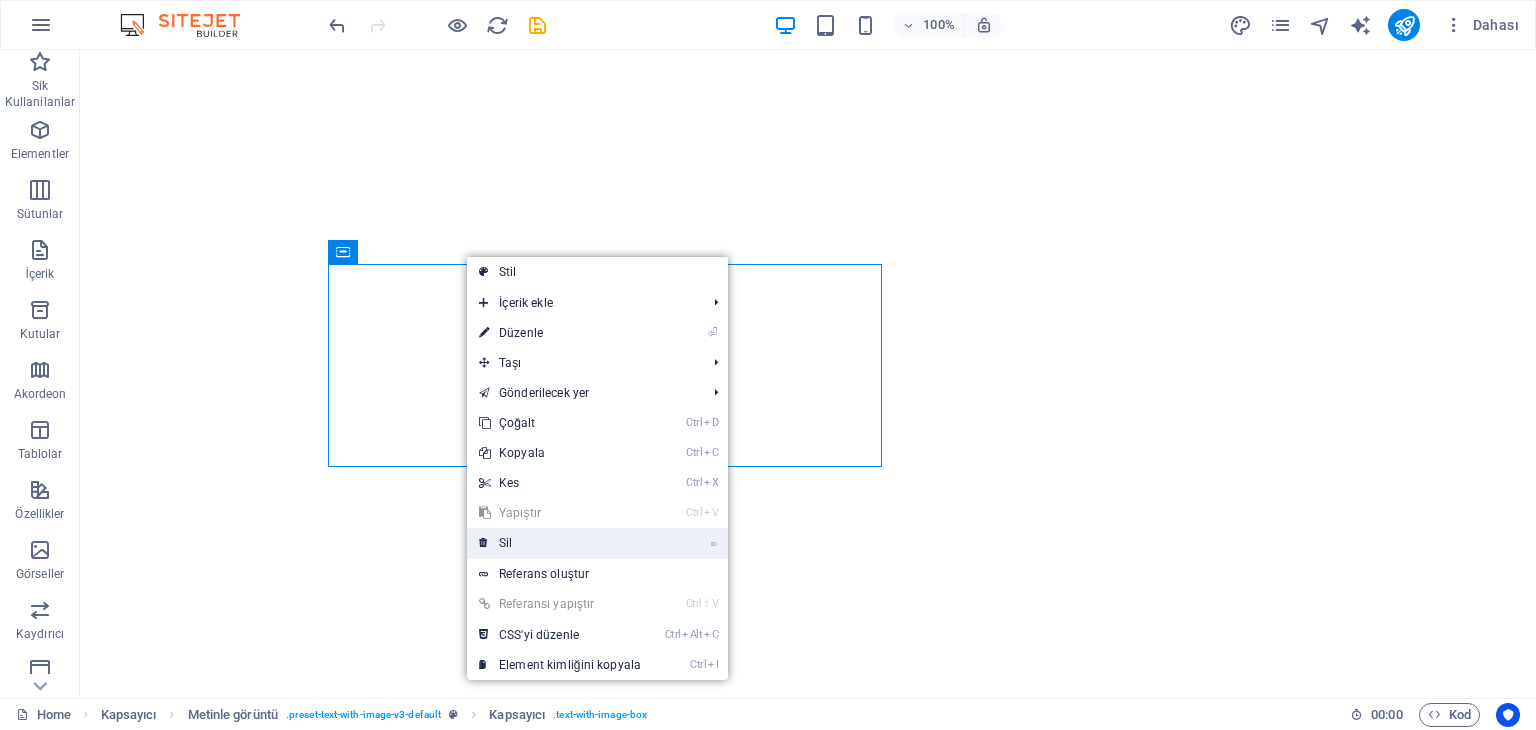 click on "⌦  Sil" at bounding box center [560, 543] 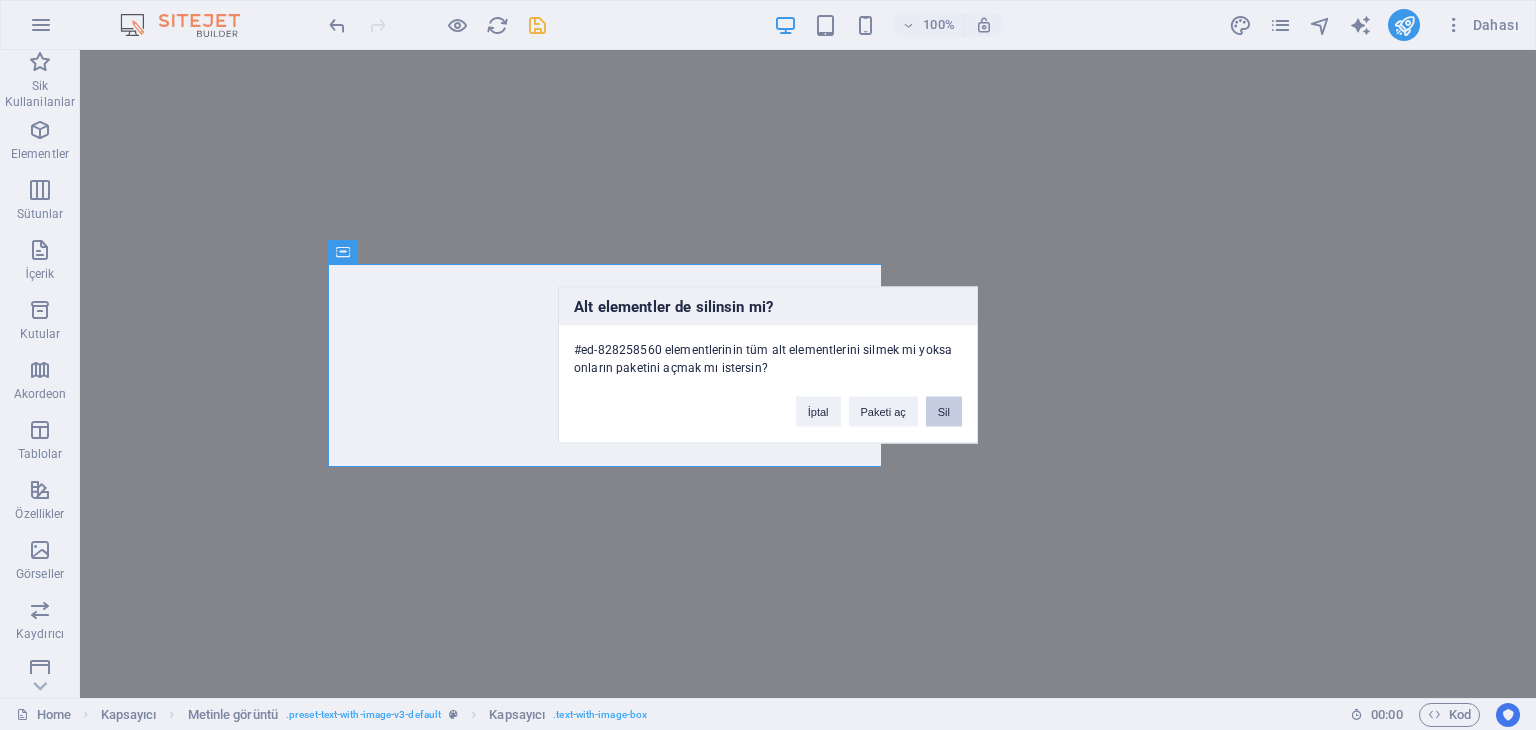 click on "Sil" at bounding box center [944, 412] 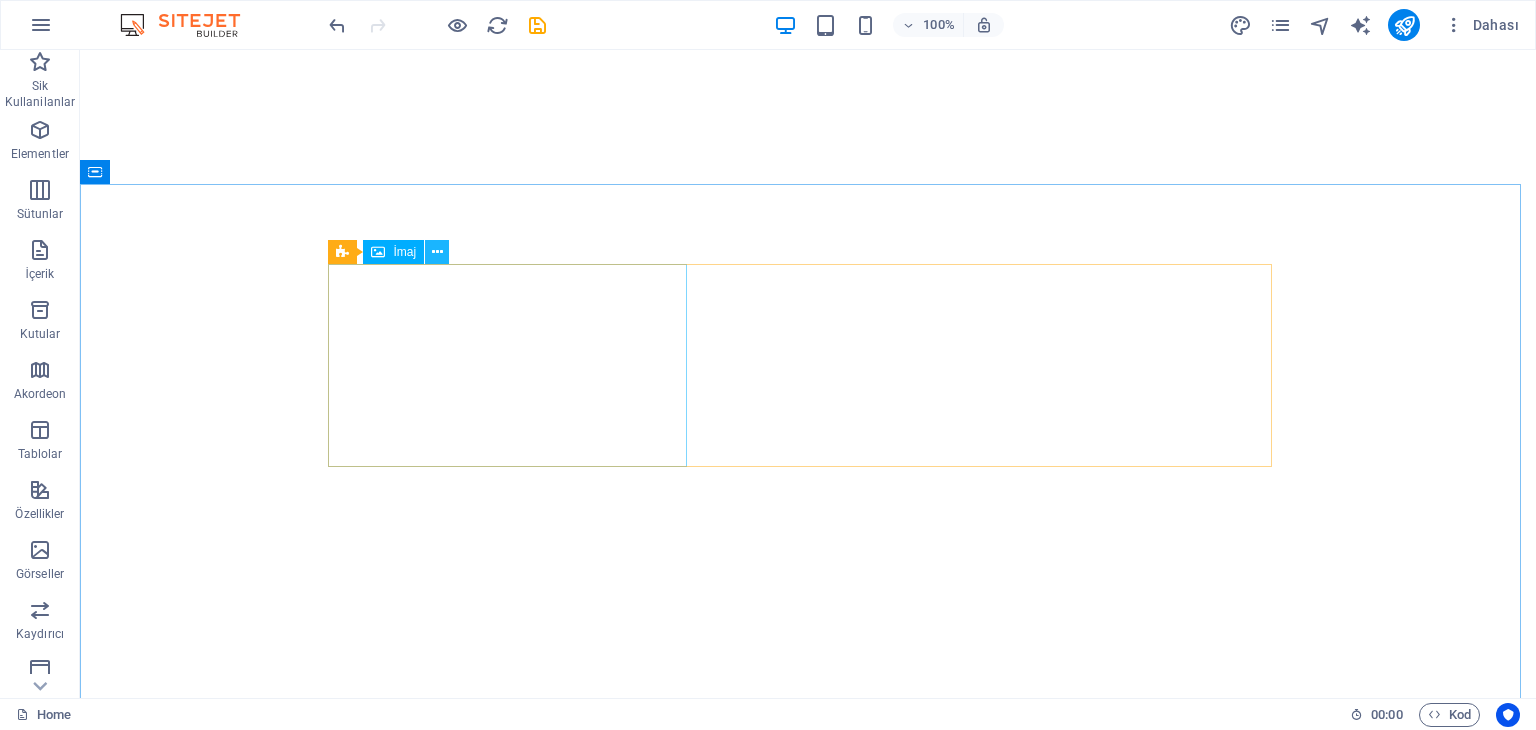 click at bounding box center (437, 252) 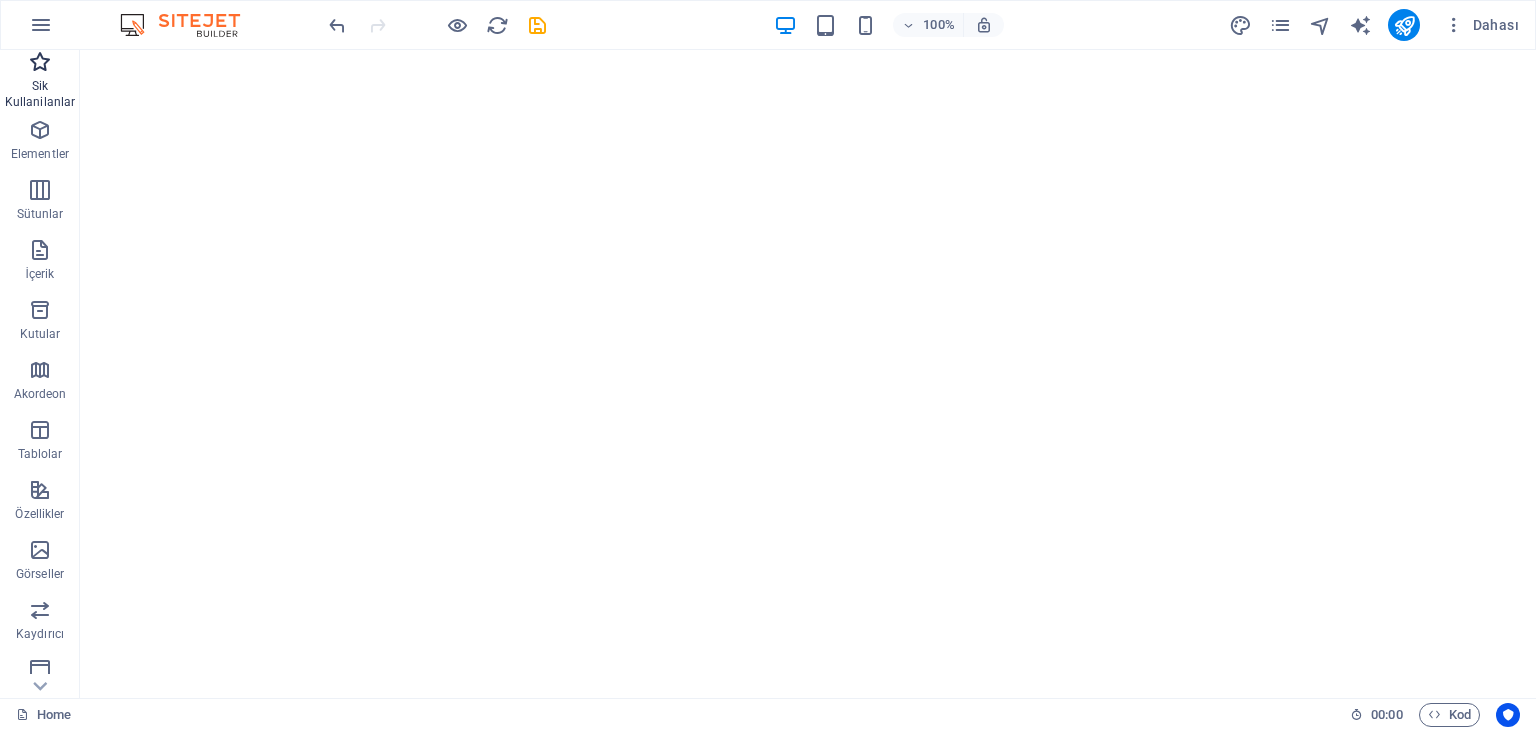 click on "Sik Kullanilanlar" at bounding box center (40, 94) 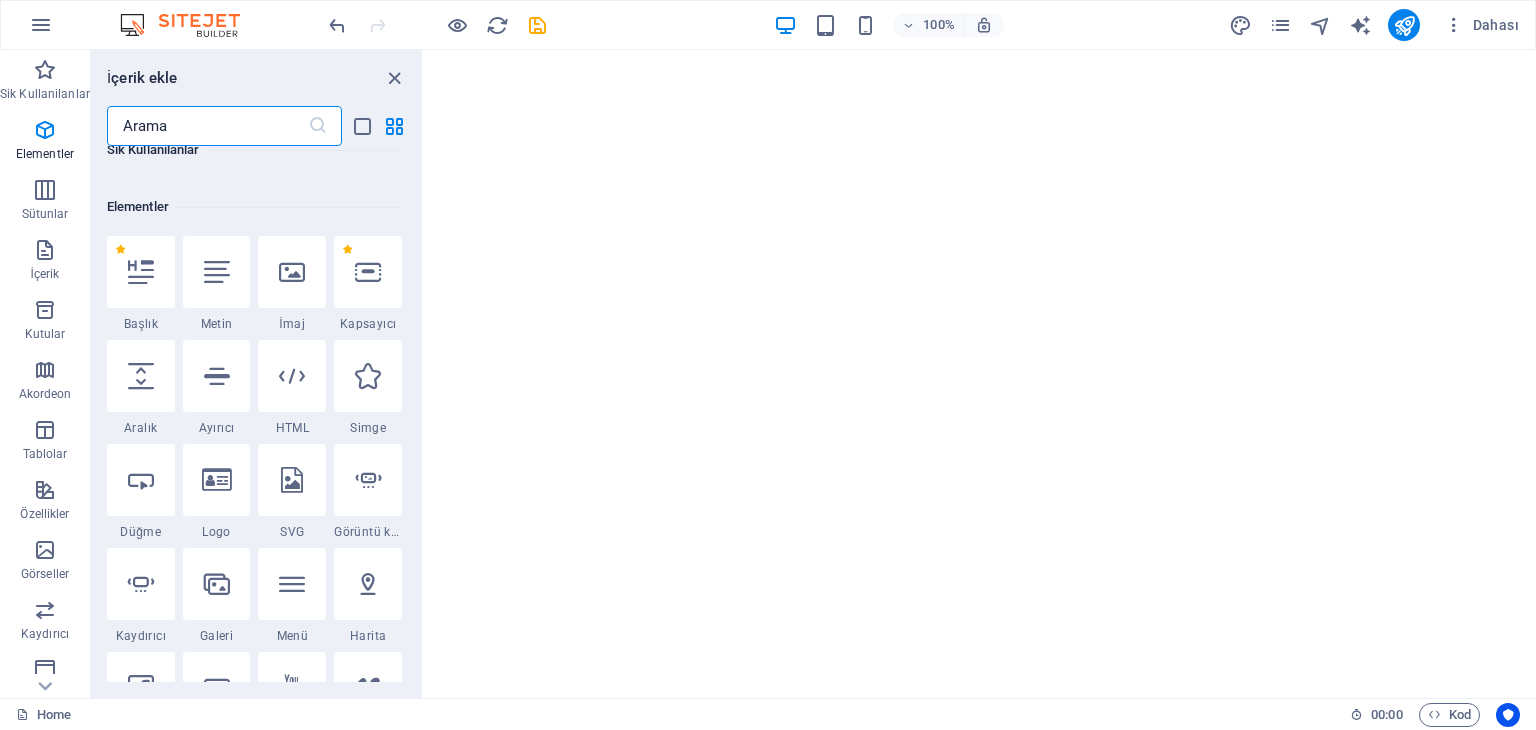 scroll, scrollTop: 200, scrollLeft: 0, axis: vertical 